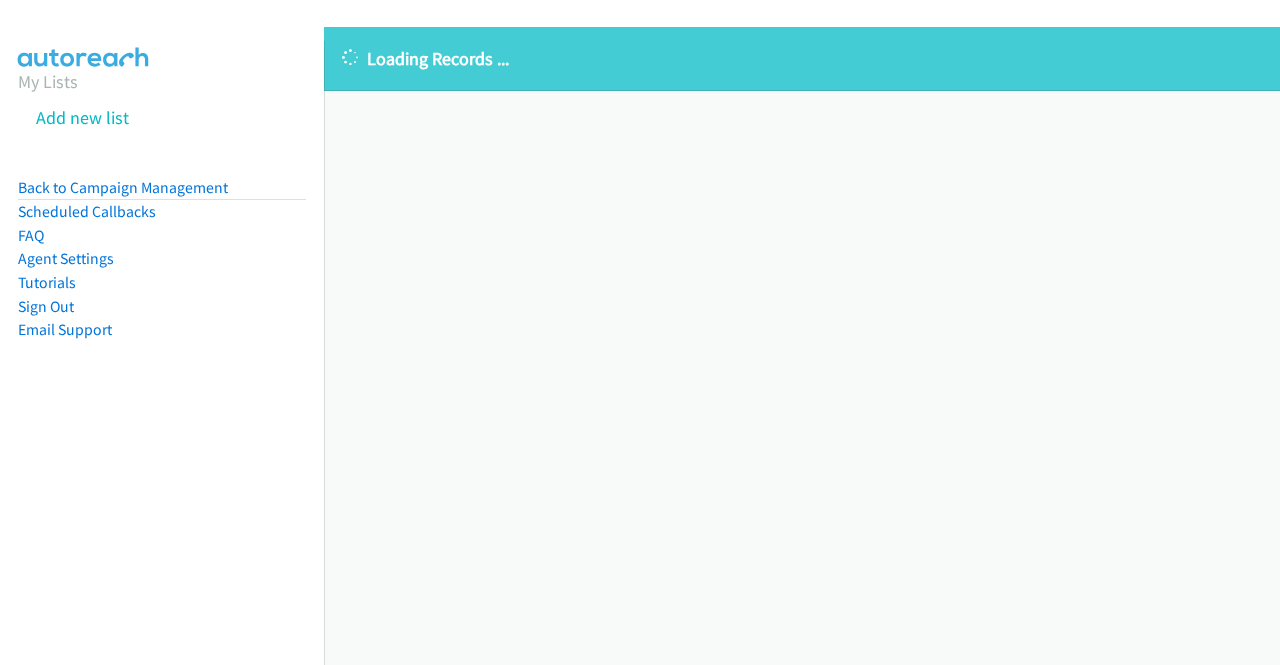 scroll, scrollTop: 0, scrollLeft: 0, axis: both 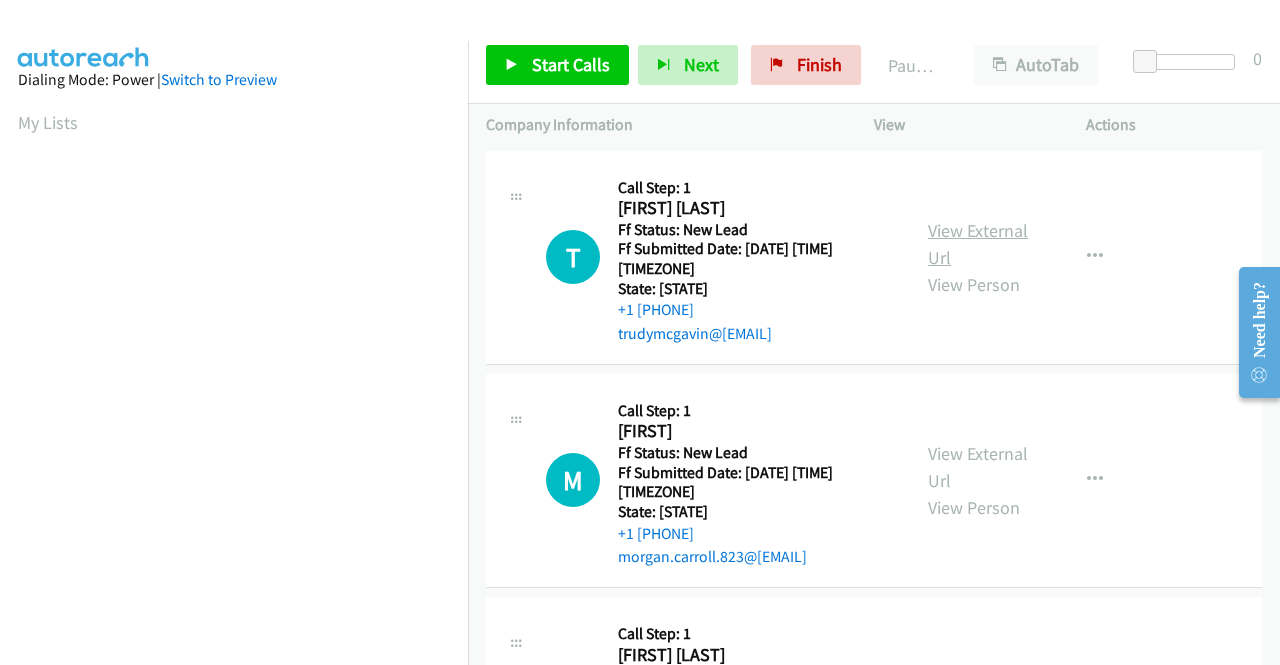 click on "View External Url" at bounding box center [978, 244] 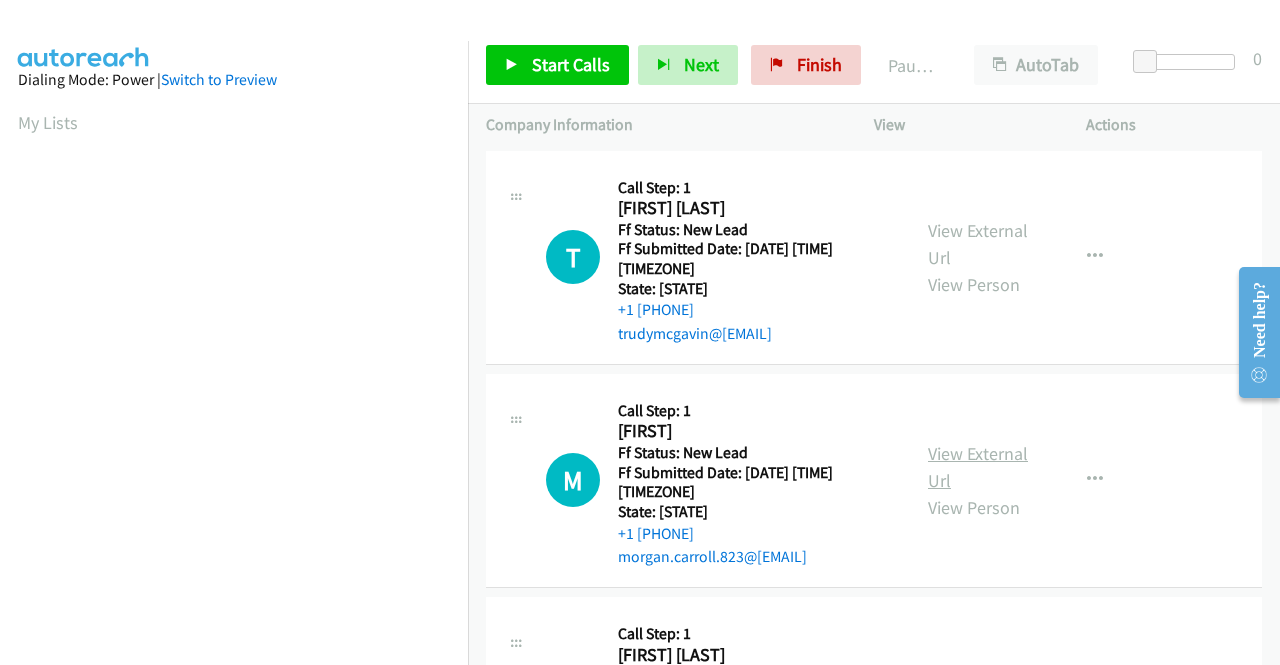 click on "View External Url" at bounding box center (978, 467) 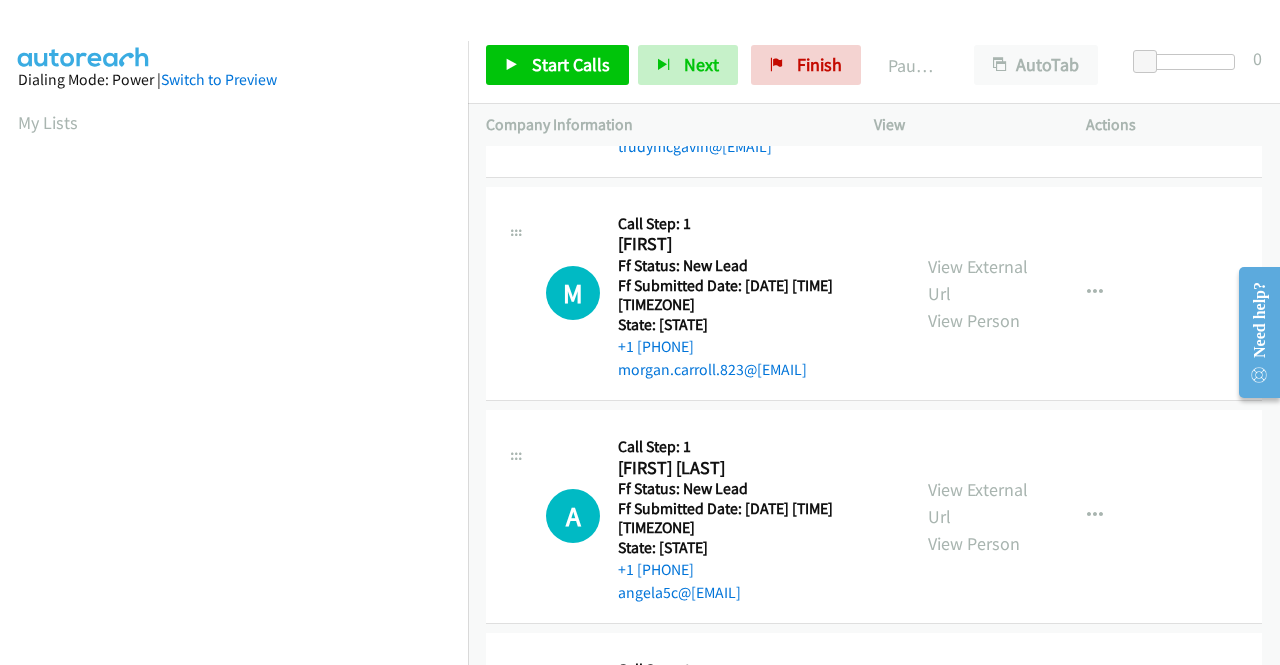 scroll, scrollTop: 200, scrollLeft: 0, axis: vertical 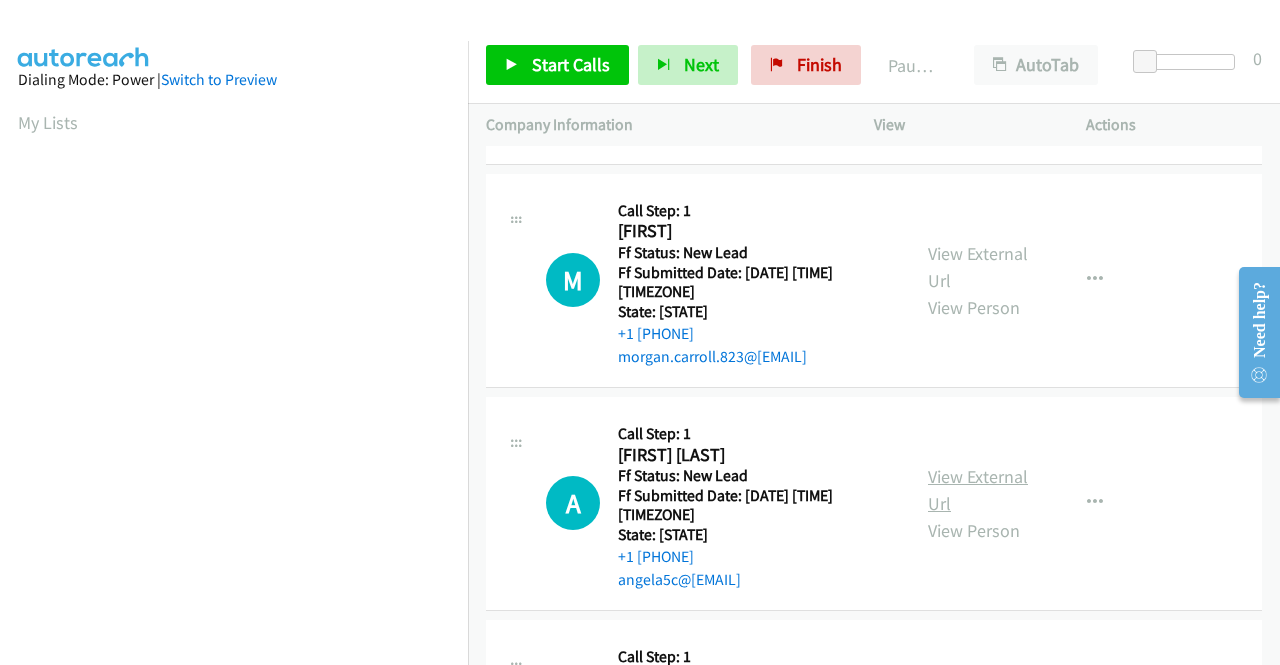 click on "View External Url" at bounding box center [978, 490] 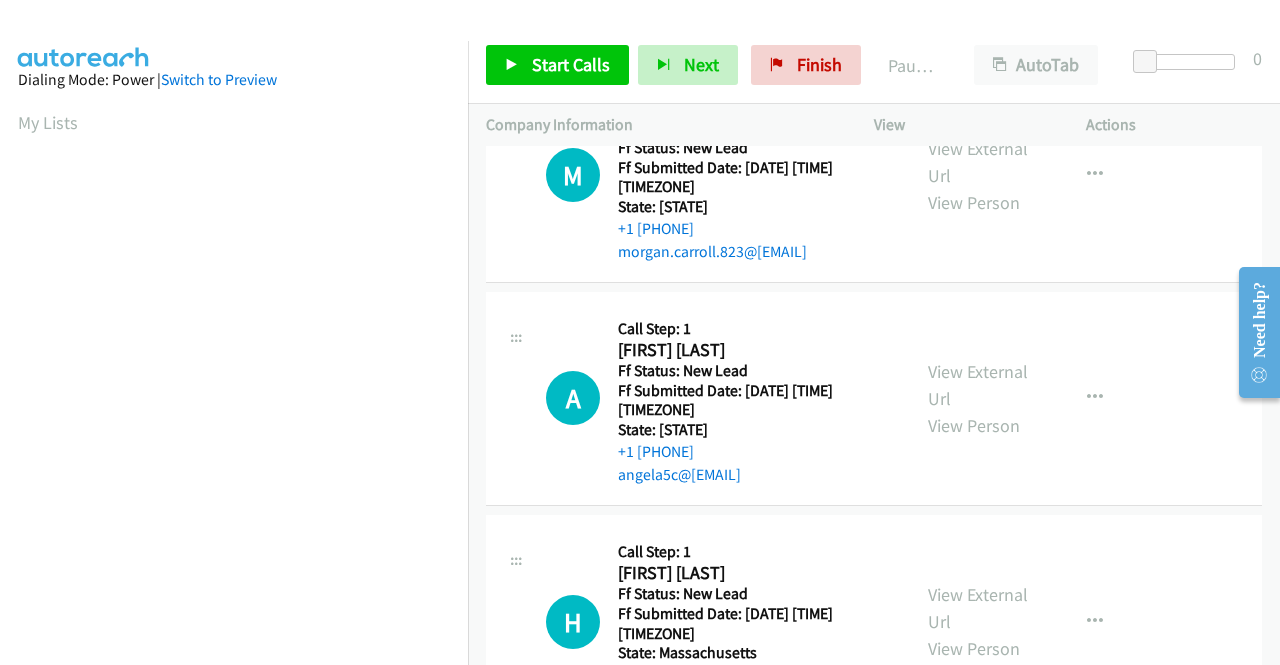scroll, scrollTop: 400, scrollLeft: 0, axis: vertical 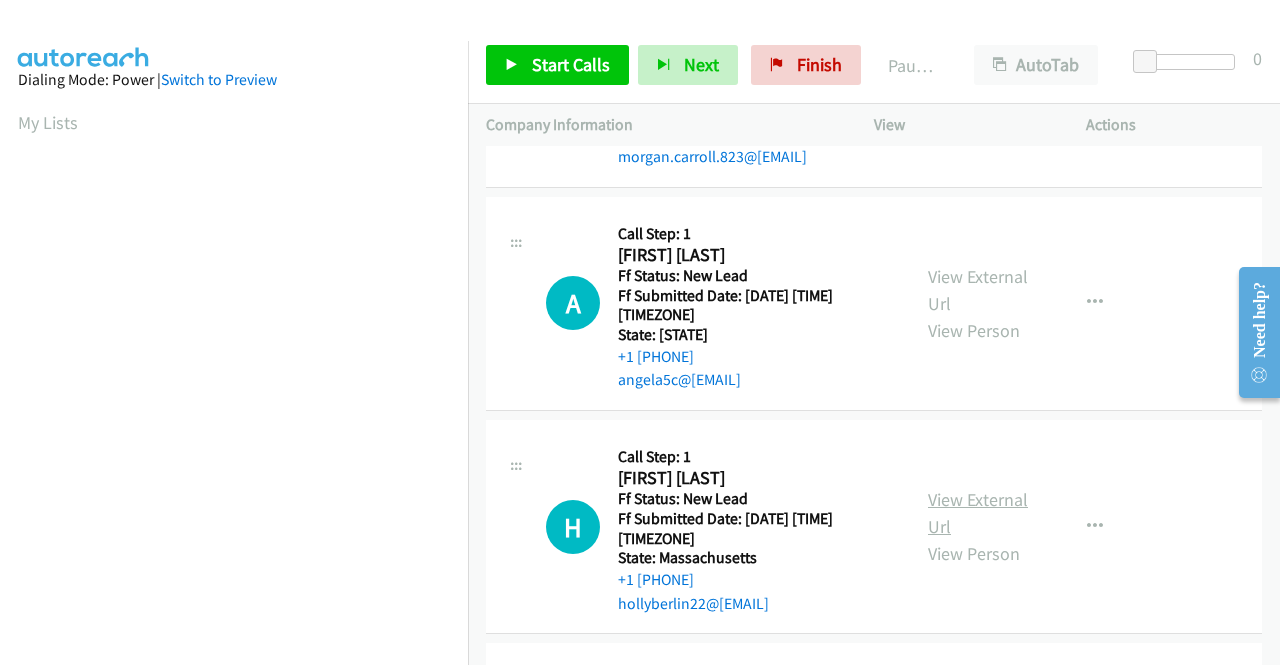 click on "View External Url" at bounding box center (978, 513) 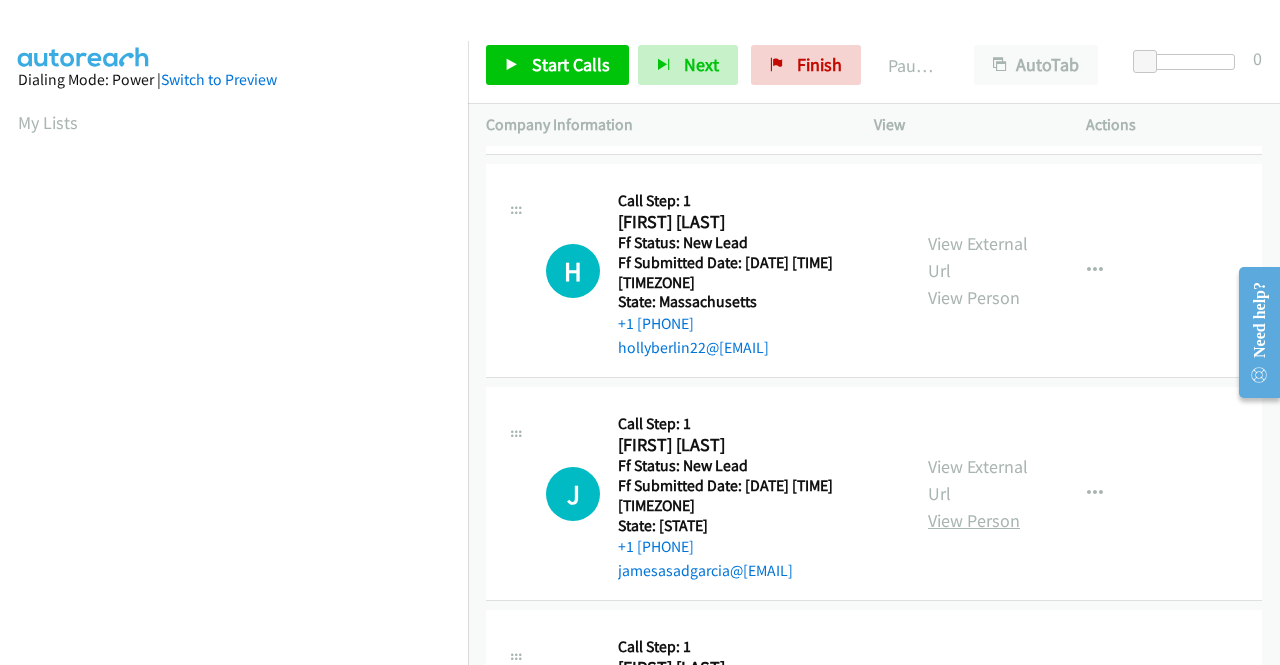 scroll, scrollTop: 700, scrollLeft: 0, axis: vertical 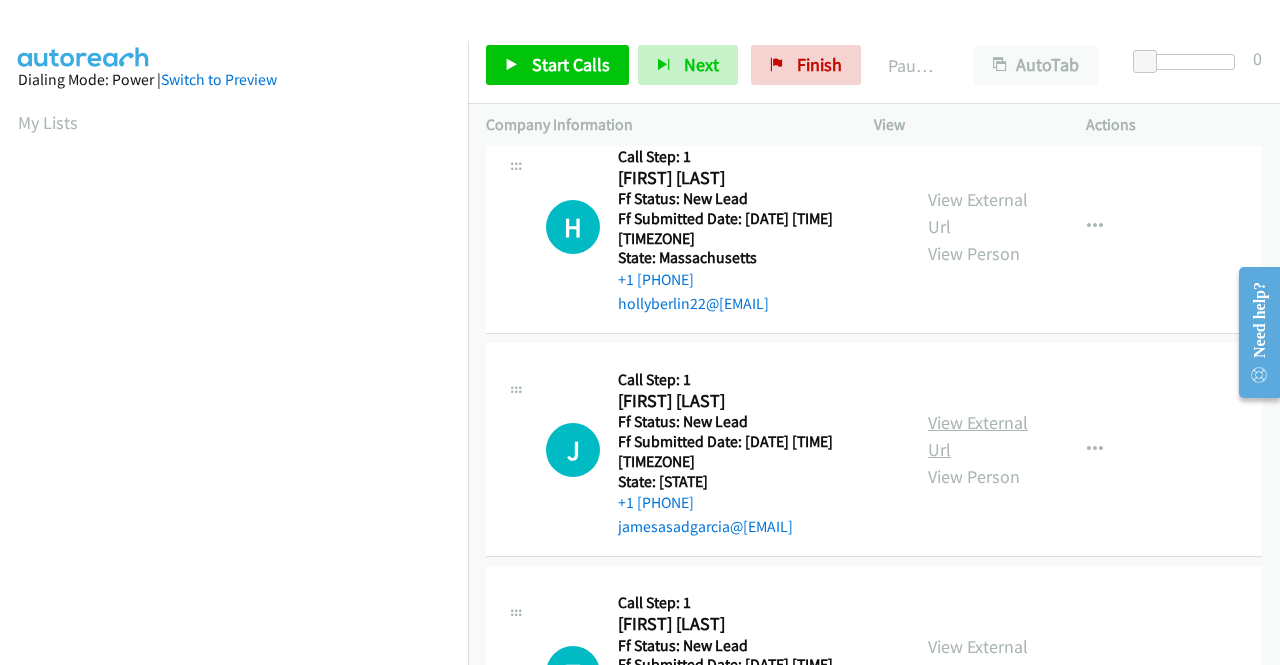 click on "View External Url" at bounding box center (978, 436) 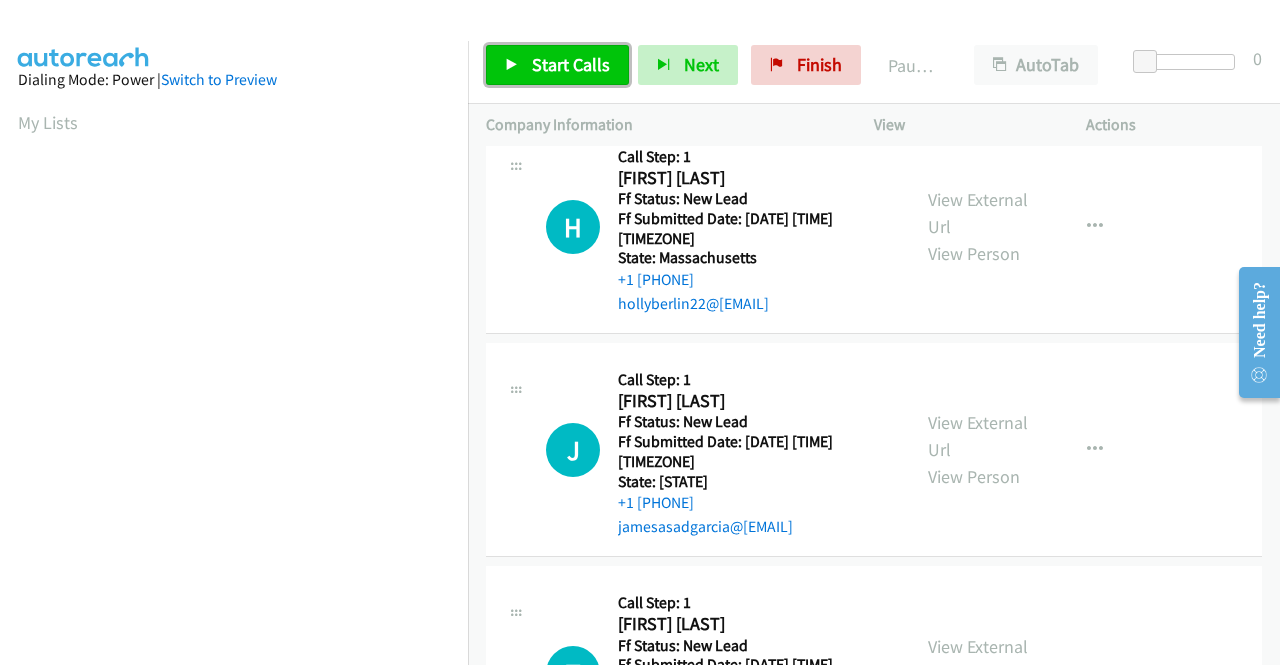 click on "Start Calls" at bounding box center [557, 65] 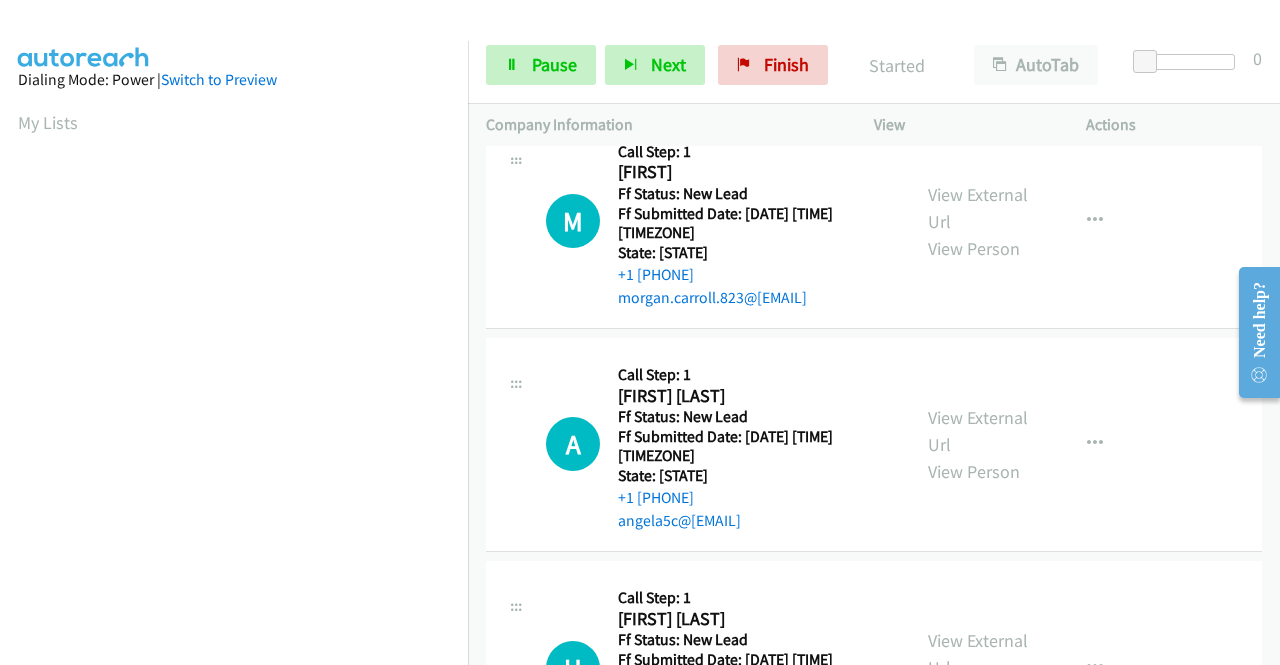 scroll, scrollTop: 0, scrollLeft: 0, axis: both 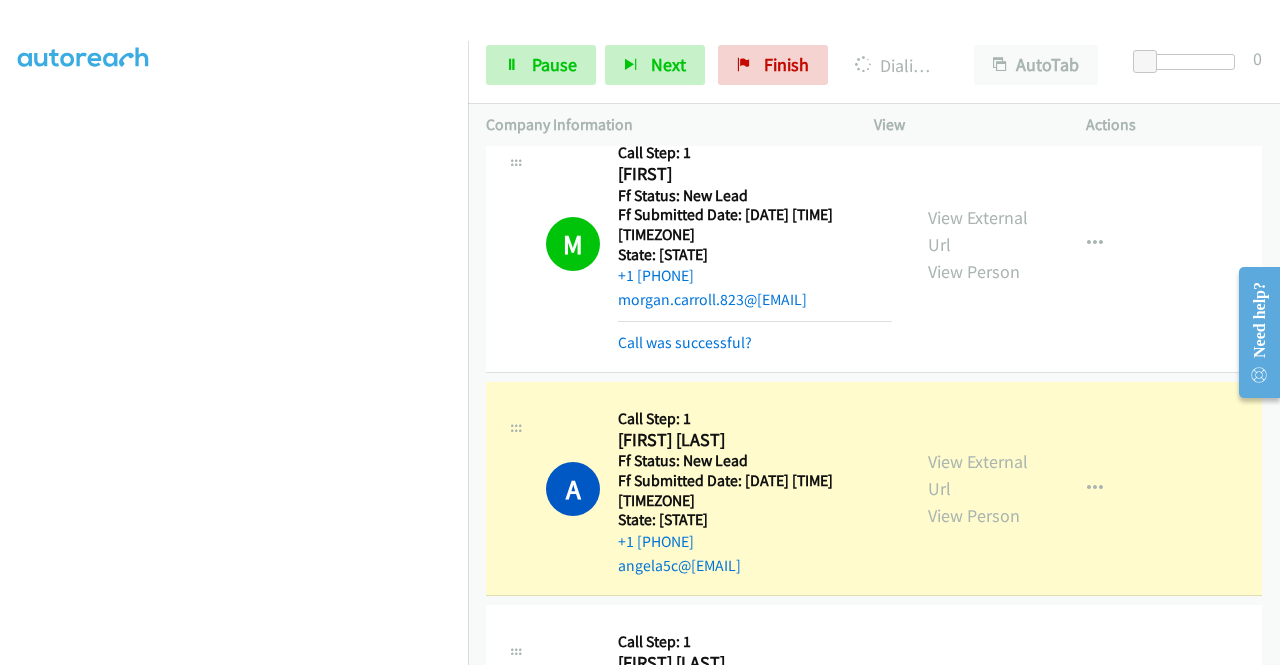 drag, startPoint x: 278, startPoint y: 653, endPoint x: 289, endPoint y: 646, distance: 13.038404 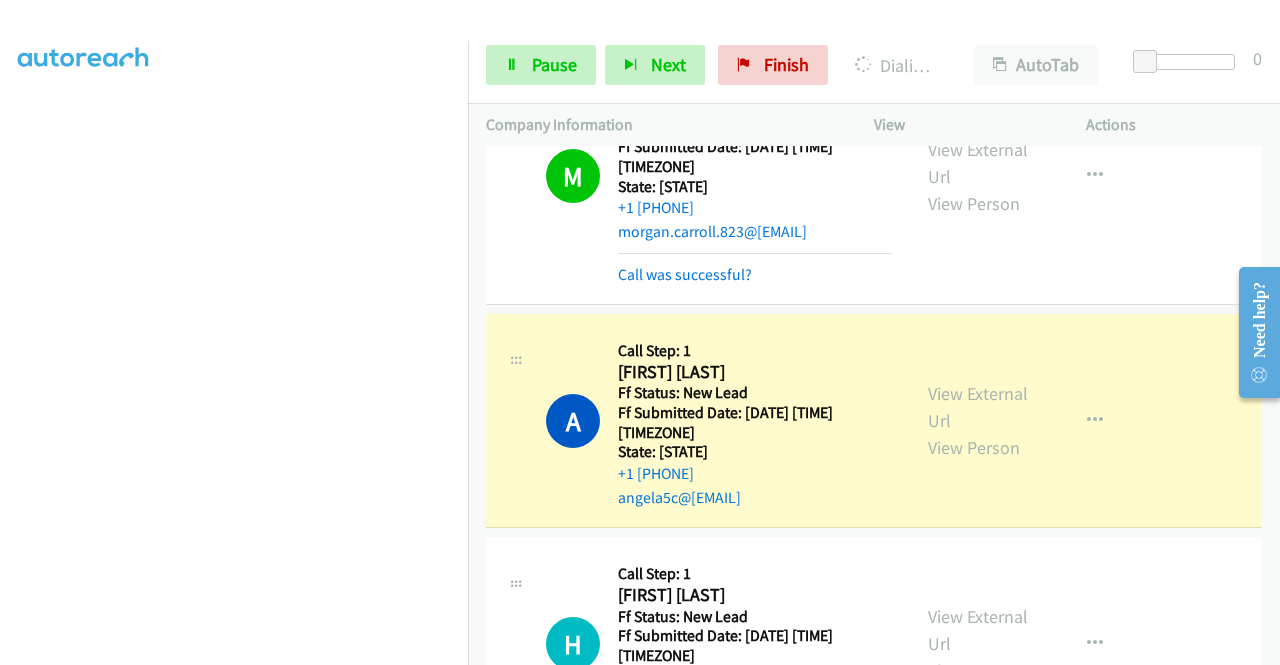 scroll, scrollTop: 400, scrollLeft: 0, axis: vertical 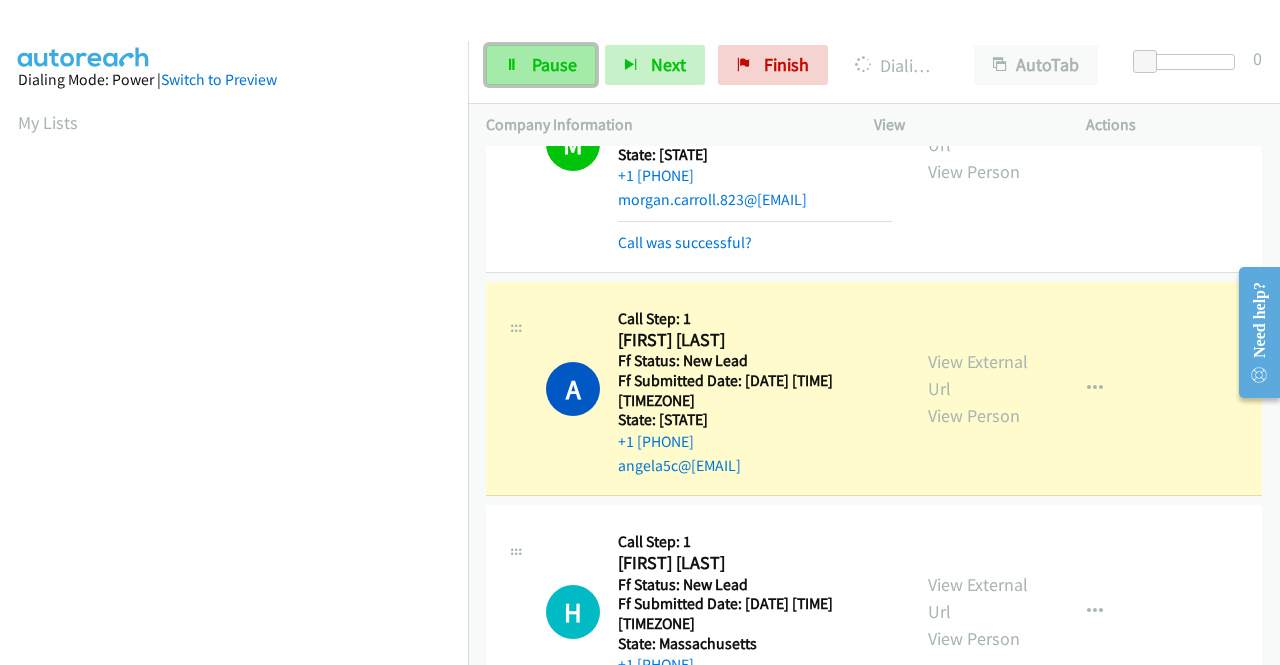 click on "Pause" at bounding box center (554, 64) 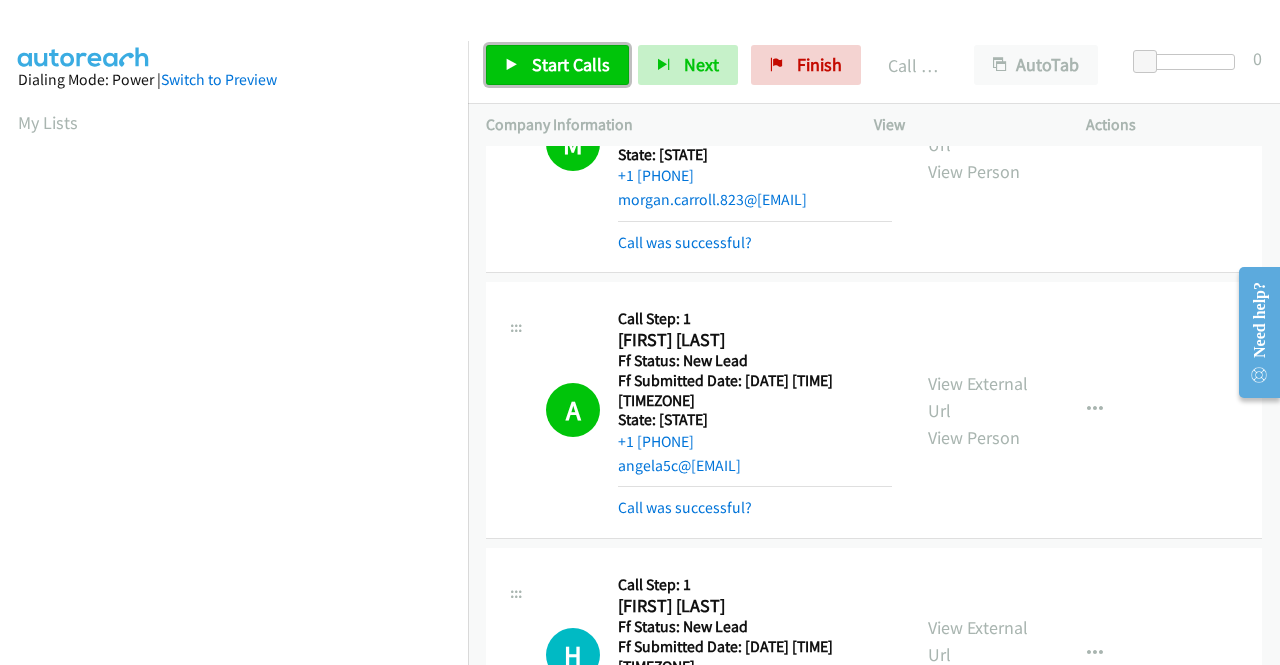 click on "Start Calls" at bounding box center [571, 64] 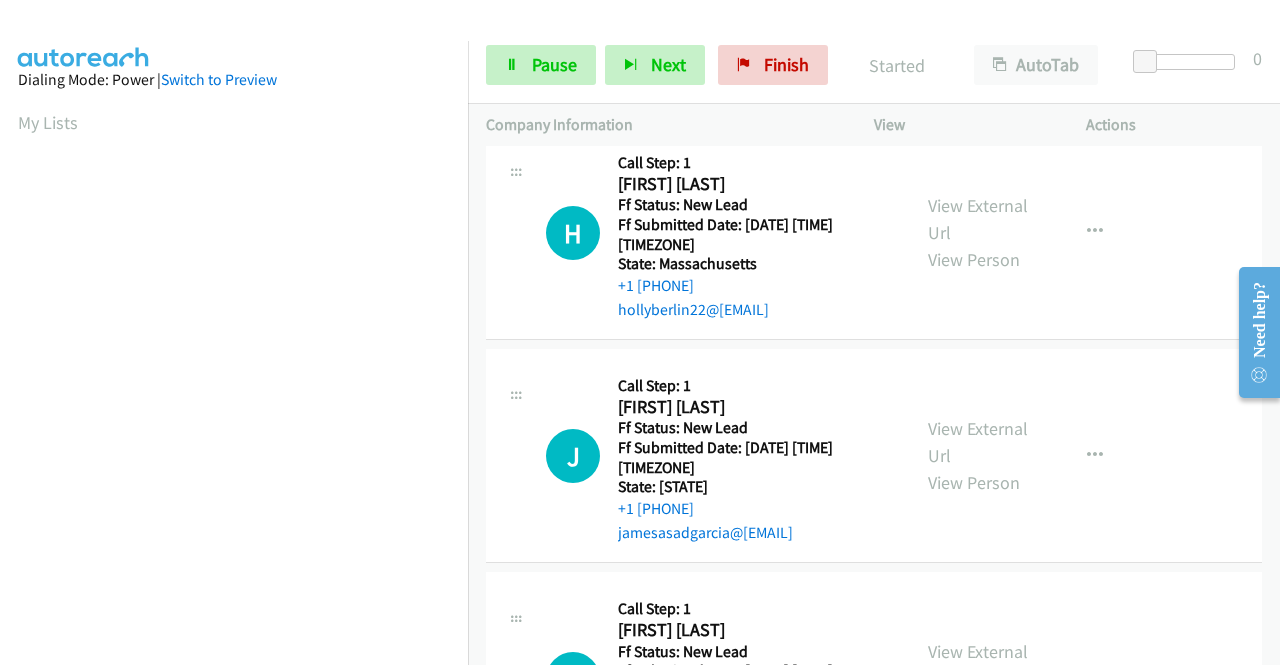 scroll, scrollTop: 800, scrollLeft: 0, axis: vertical 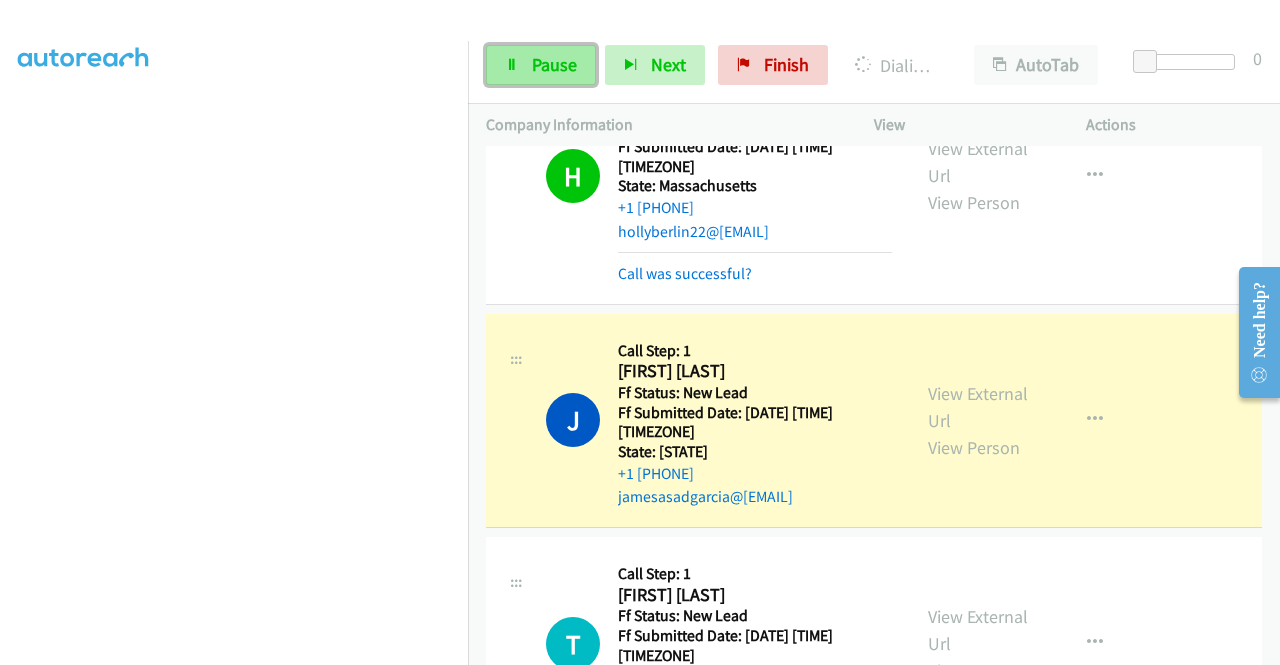 click on "Pause" at bounding box center (541, 65) 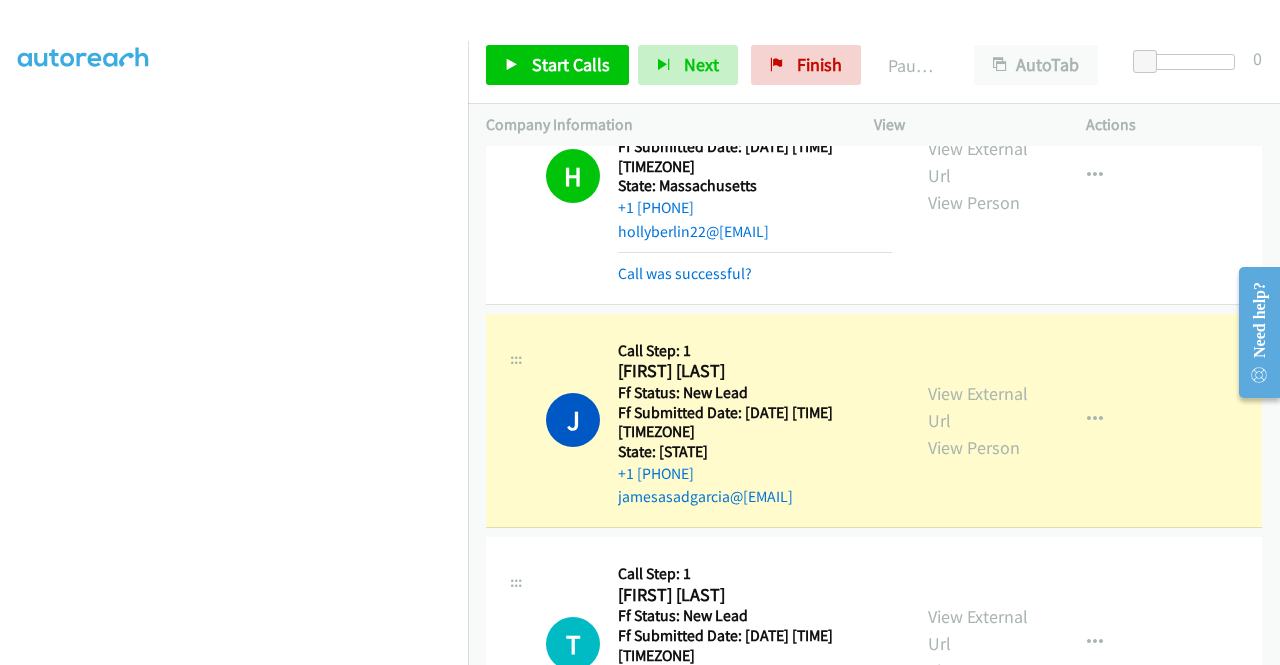 scroll, scrollTop: 0, scrollLeft: 0, axis: both 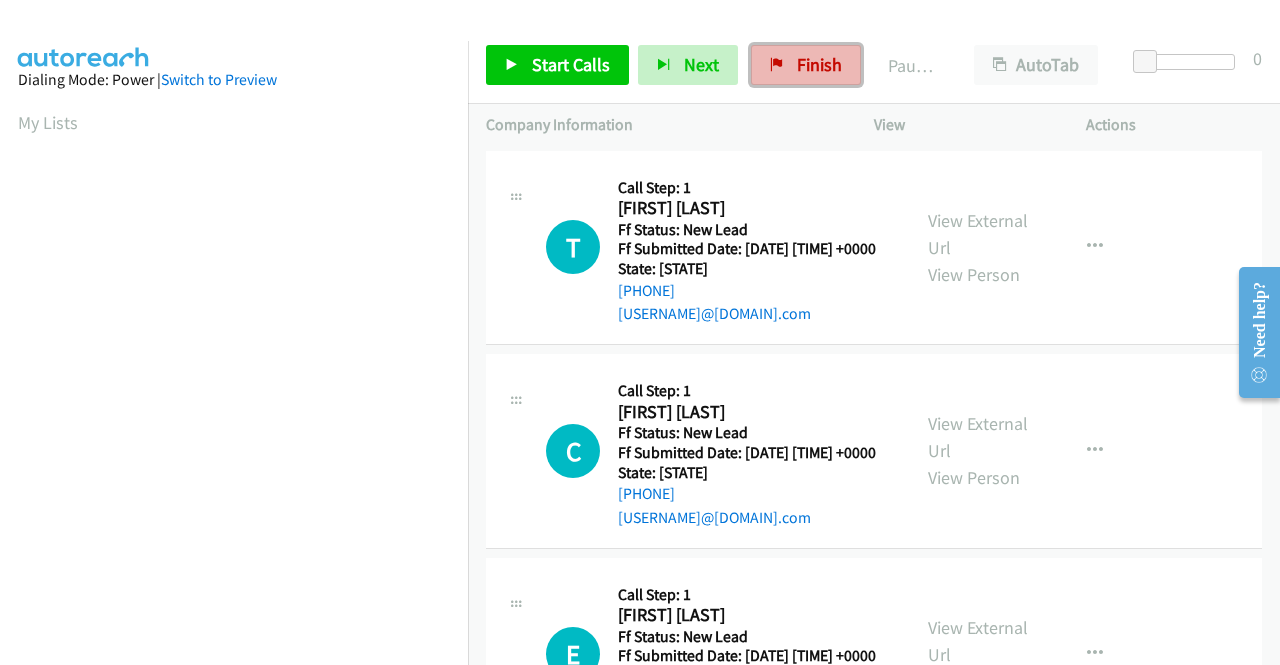 click on "Finish" at bounding box center (819, 64) 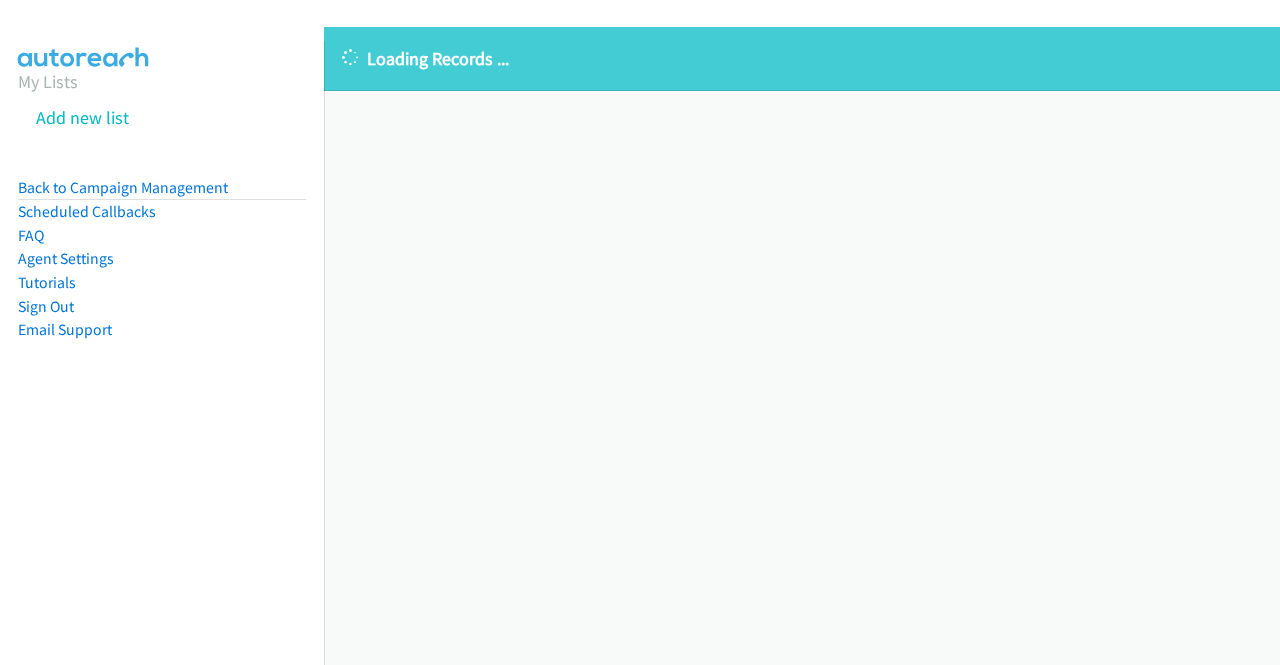 scroll, scrollTop: 0, scrollLeft: 0, axis: both 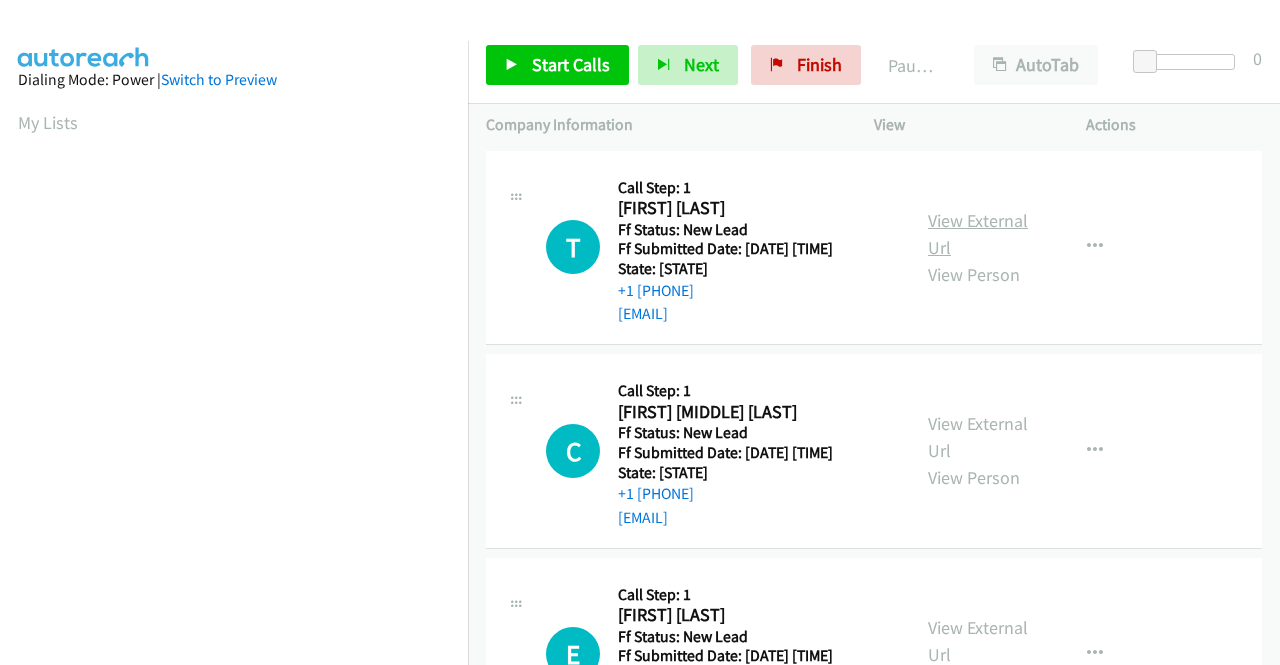 click on "View External Url" at bounding box center [978, 234] 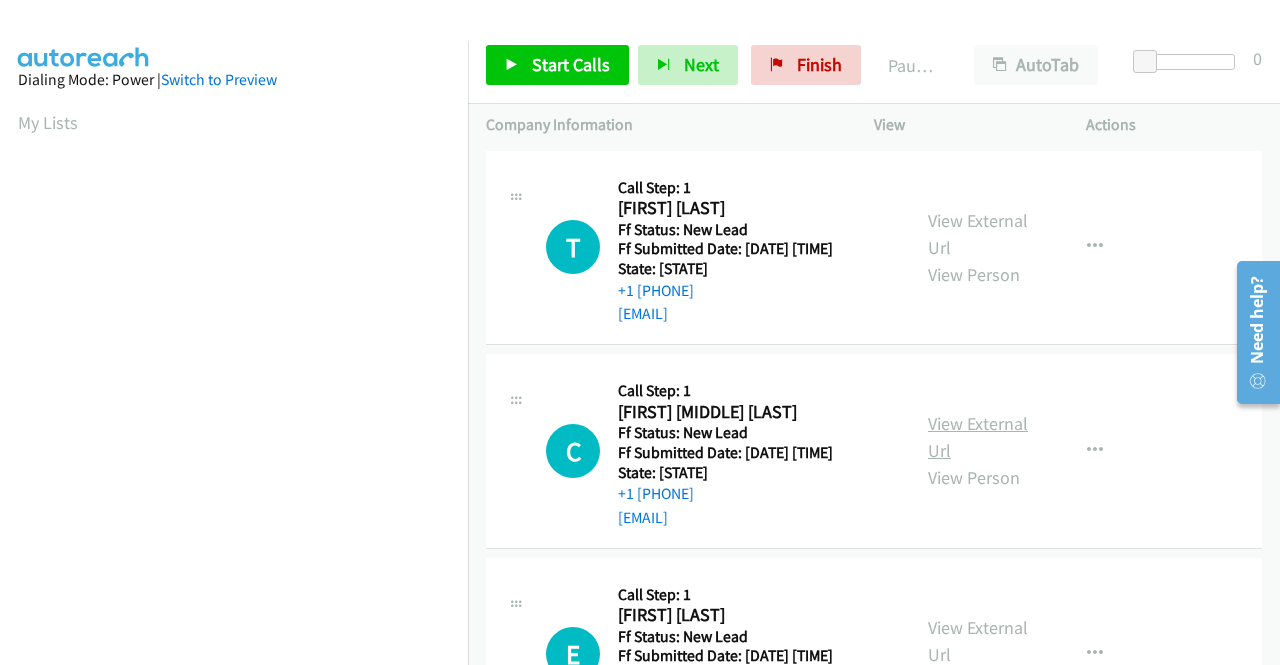 click on "View External Url" at bounding box center (978, 437) 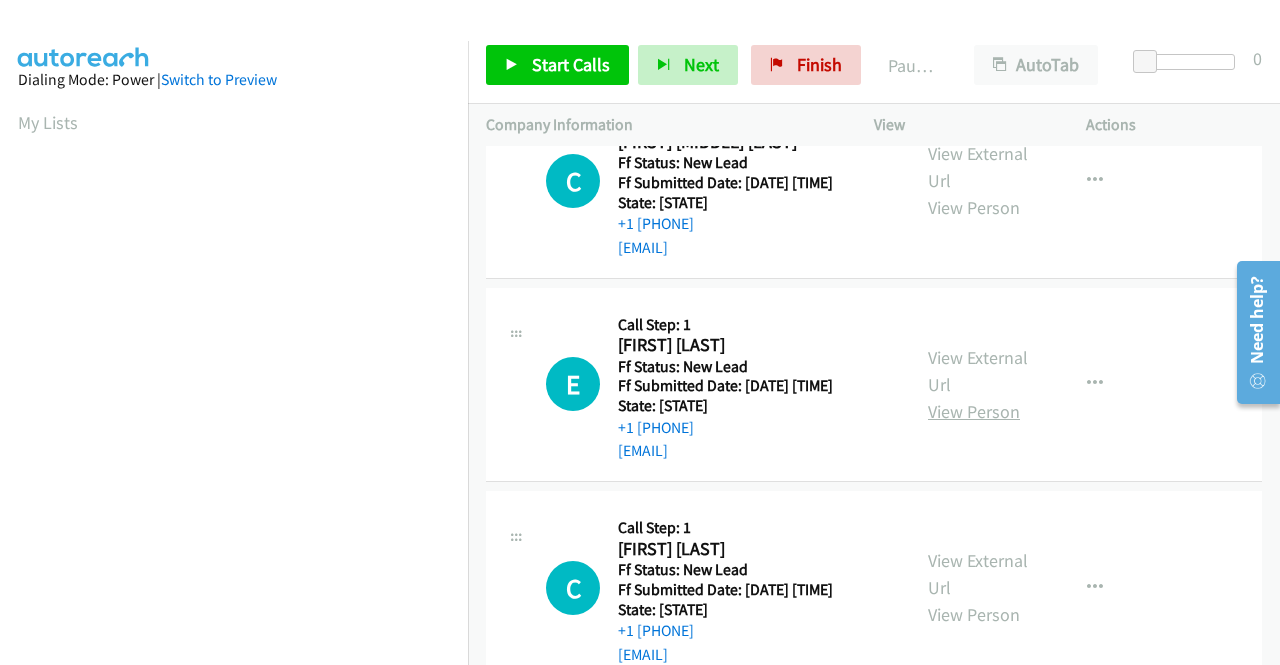 scroll, scrollTop: 300, scrollLeft: 0, axis: vertical 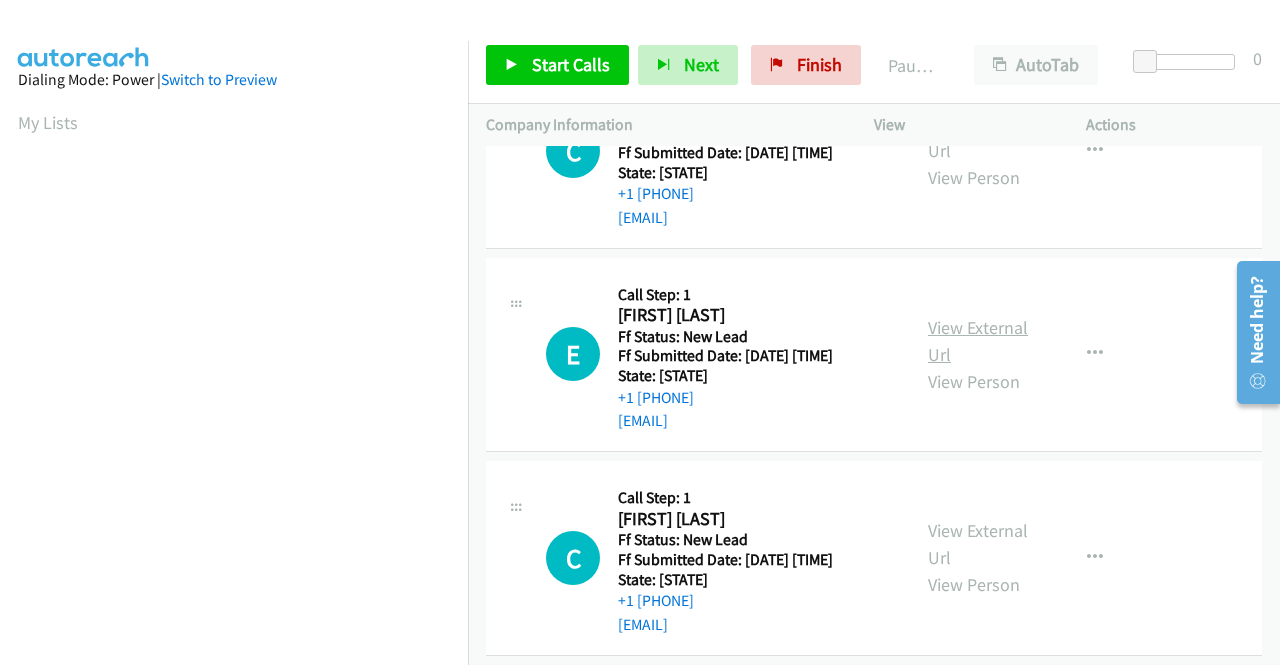 click on "View External Url" at bounding box center (978, 341) 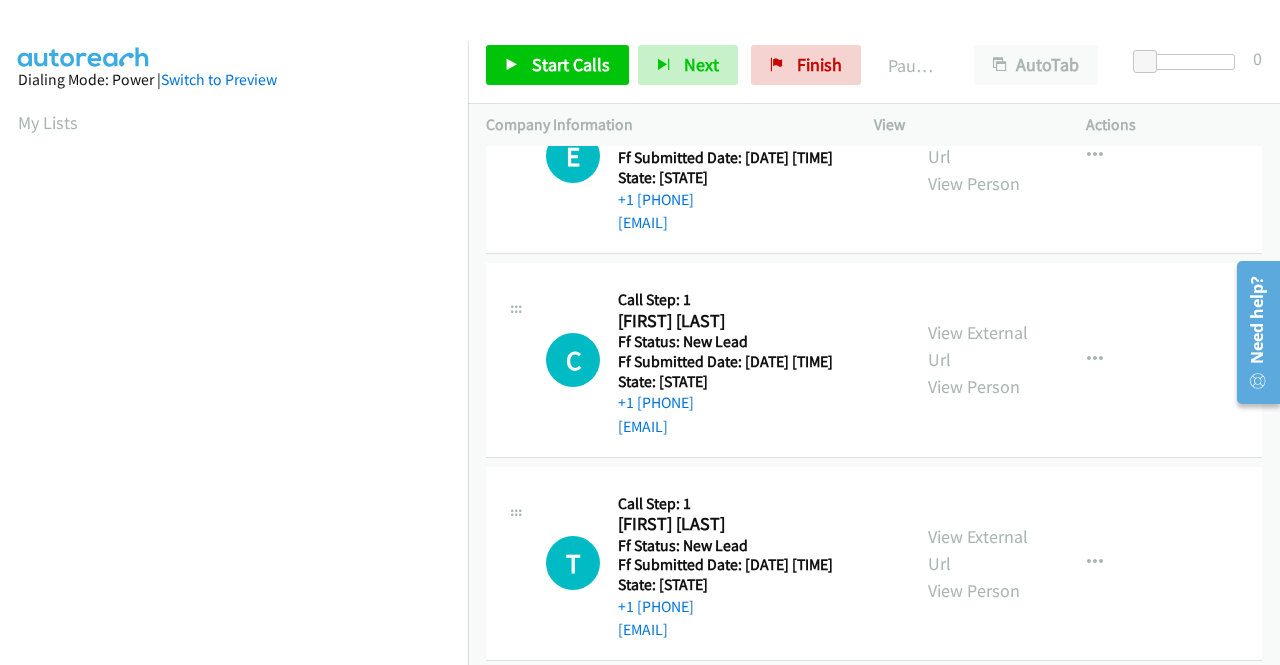 scroll, scrollTop: 500, scrollLeft: 0, axis: vertical 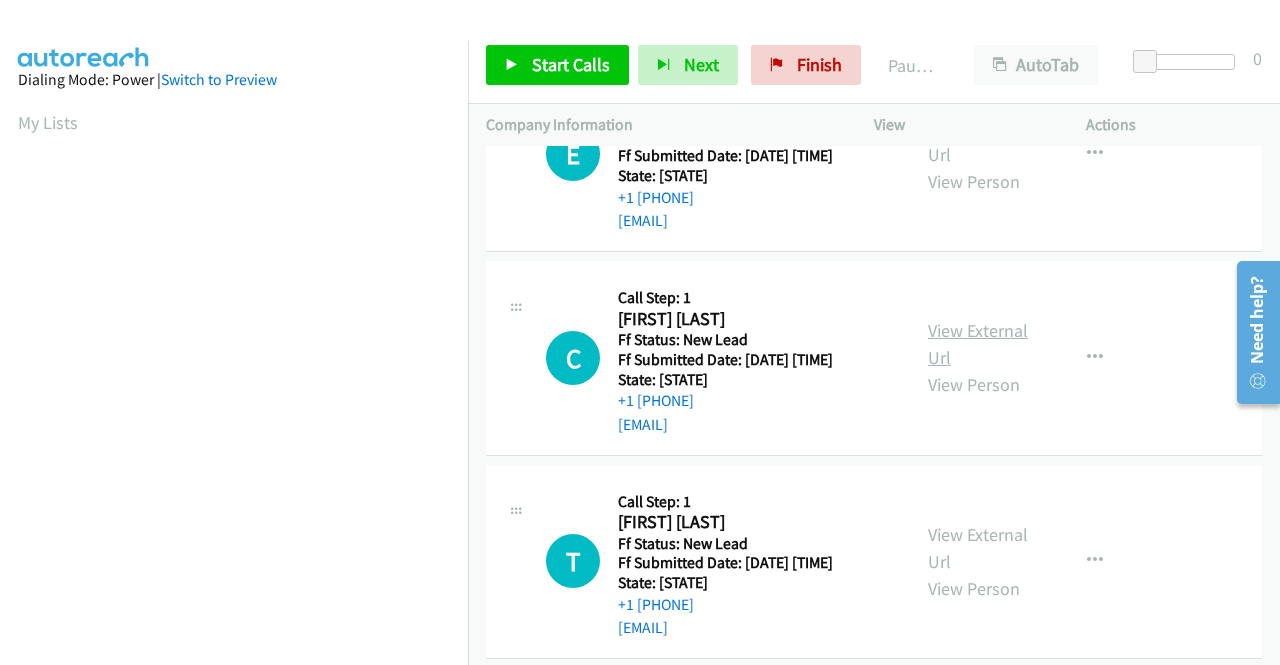 click on "View External Url" at bounding box center (978, 344) 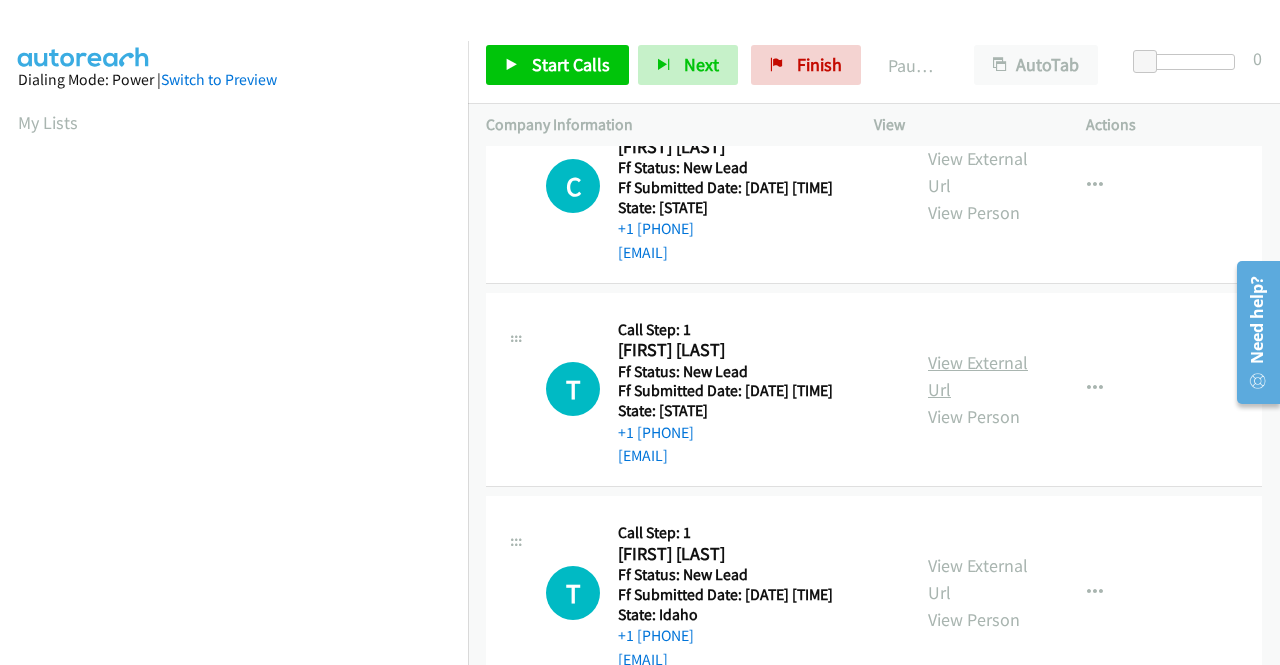 scroll, scrollTop: 700, scrollLeft: 0, axis: vertical 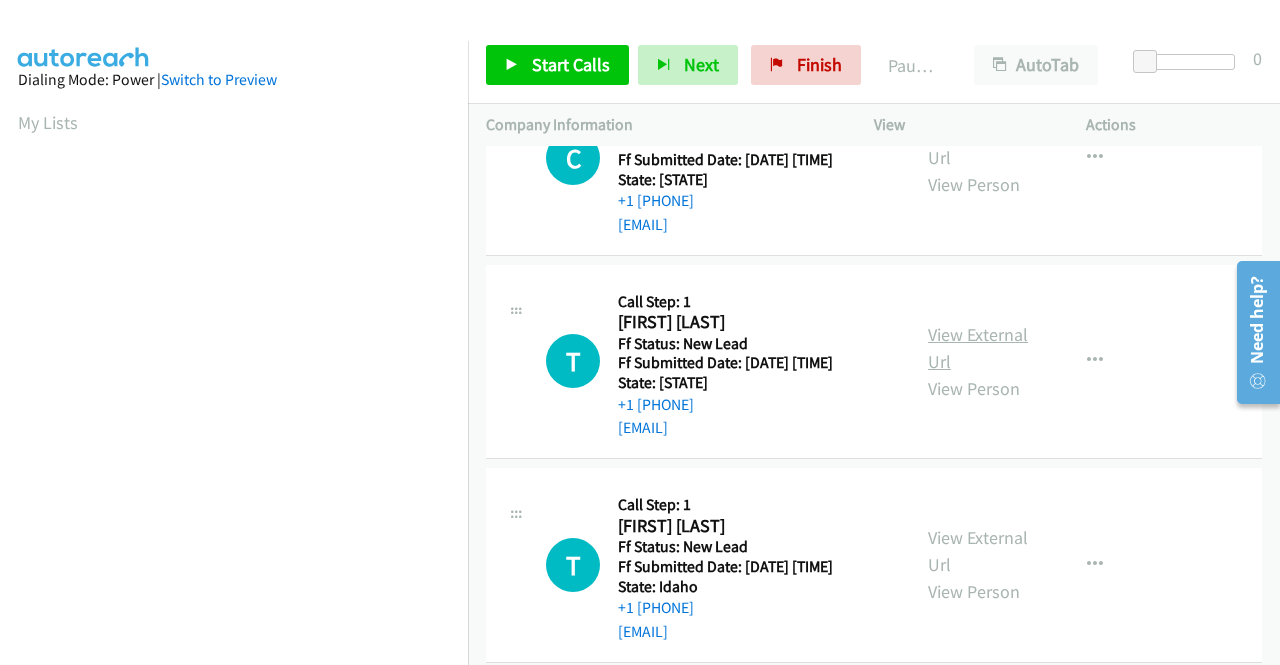 click on "View External Url" at bounding box center (978, 348) 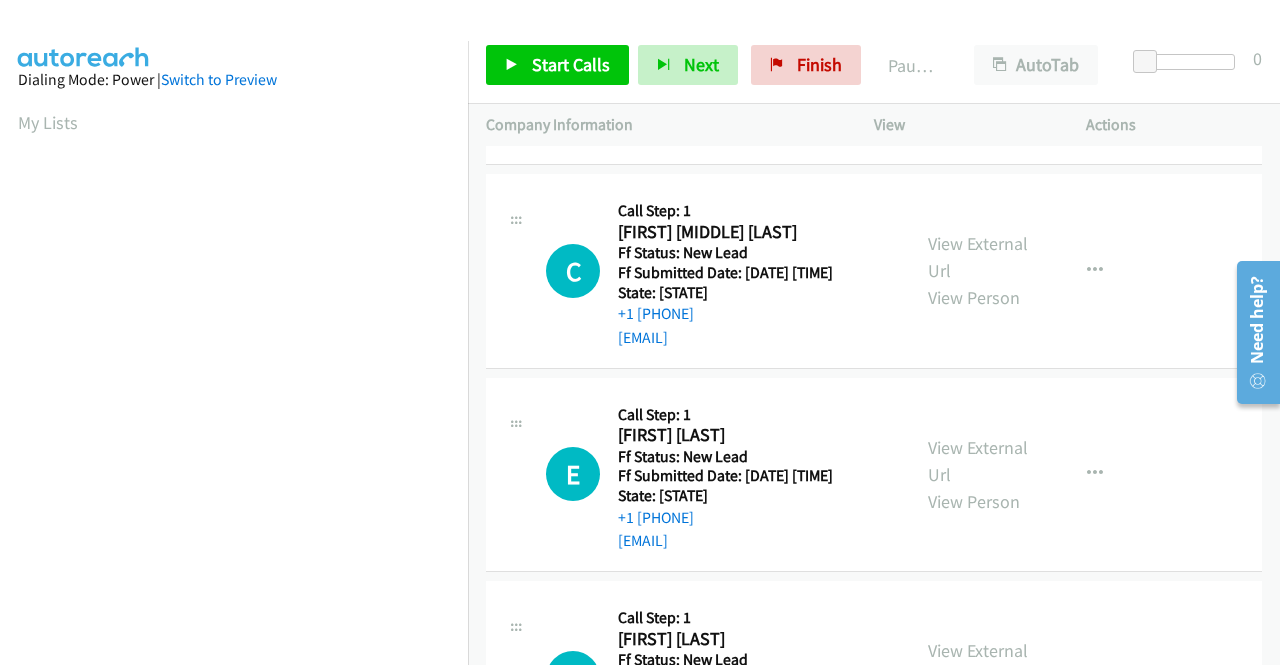 scroll, scrollTop: 0, scrollLeft: 0, axis: both 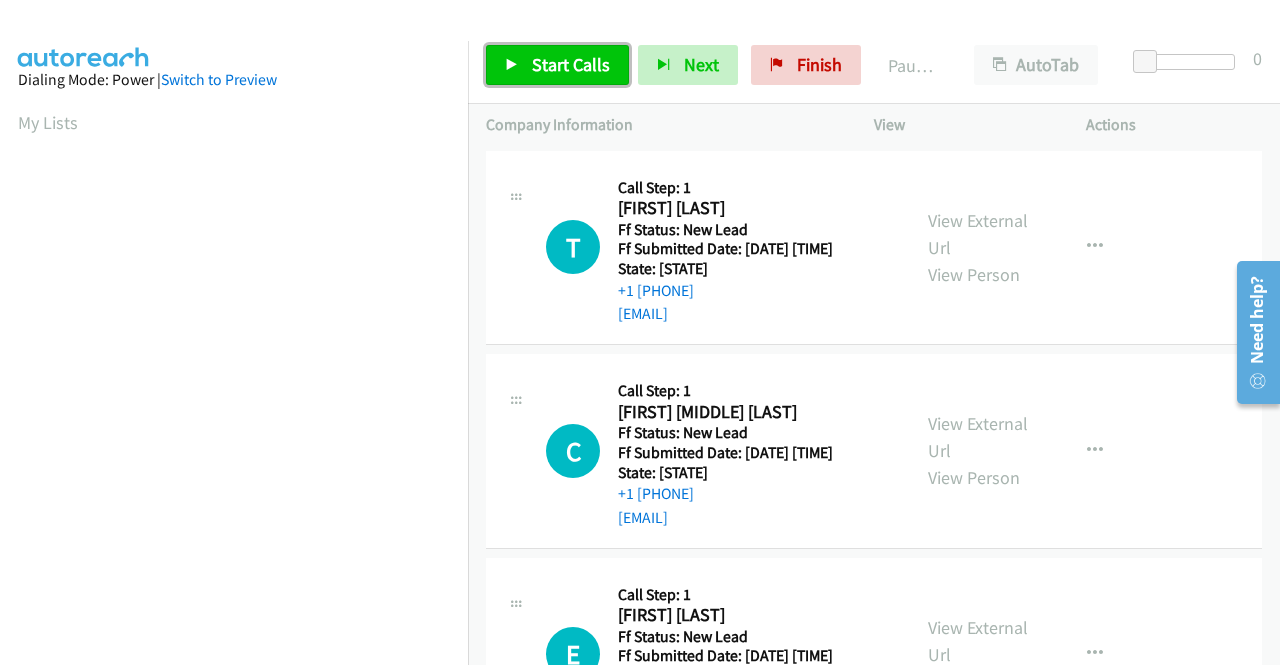 click on "Start Calls" at bounding box center (557, 65) 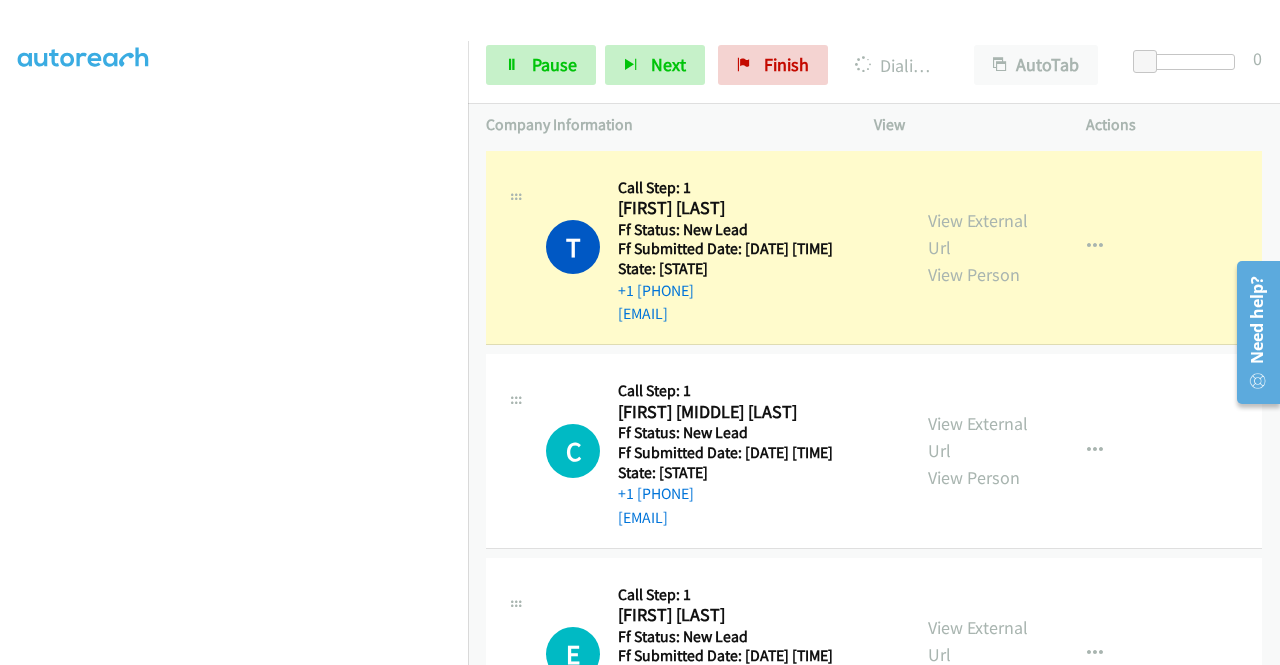scroll, scrollTop: 0, scrollLeft: 0, axis: both 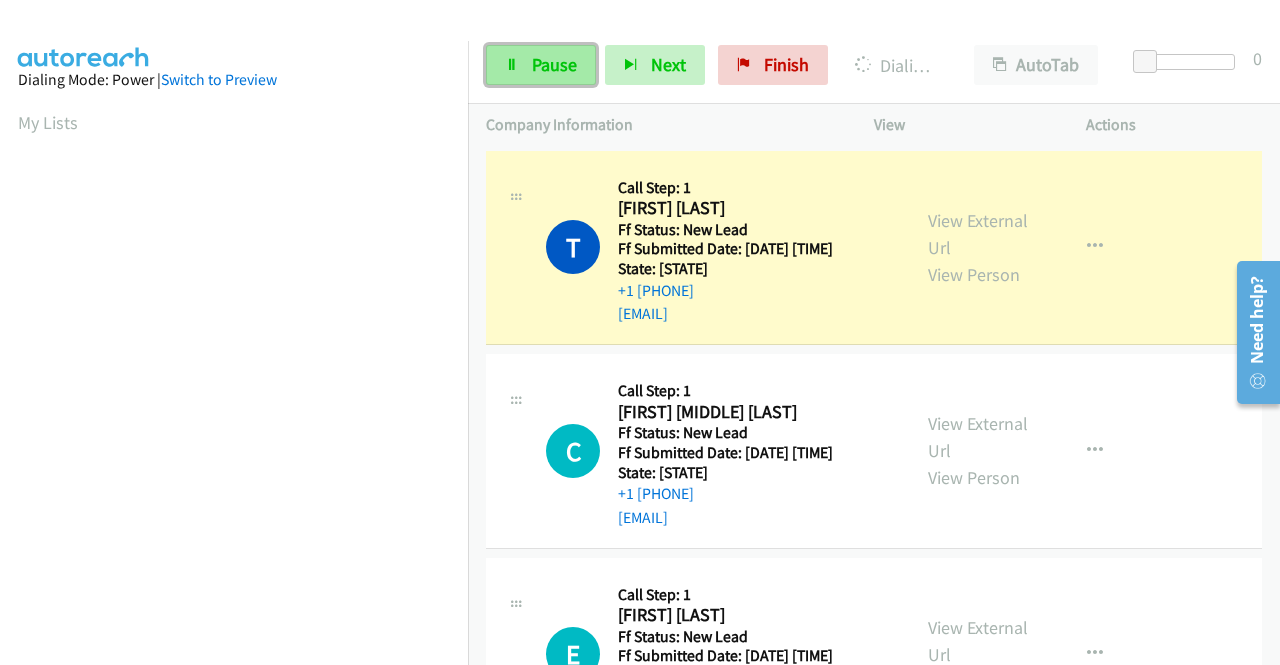 click on "Pause" at bounding box center [554, 64] 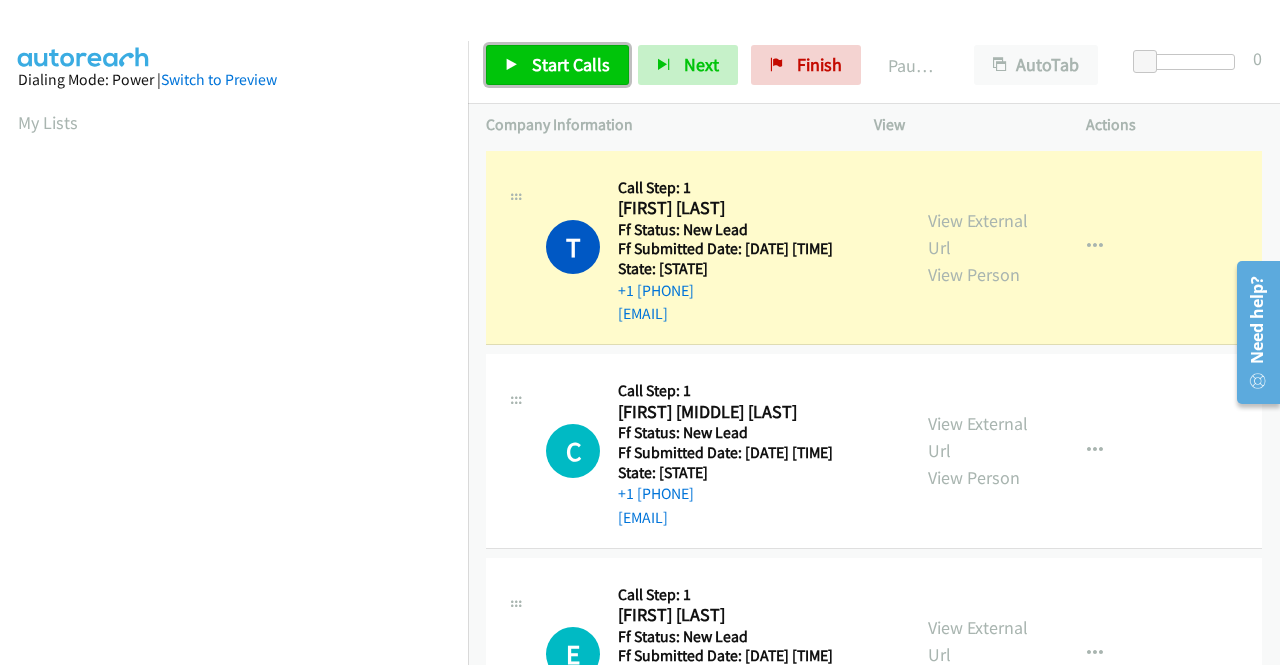 click on "Start Calls" at bounding box center [571, 64] 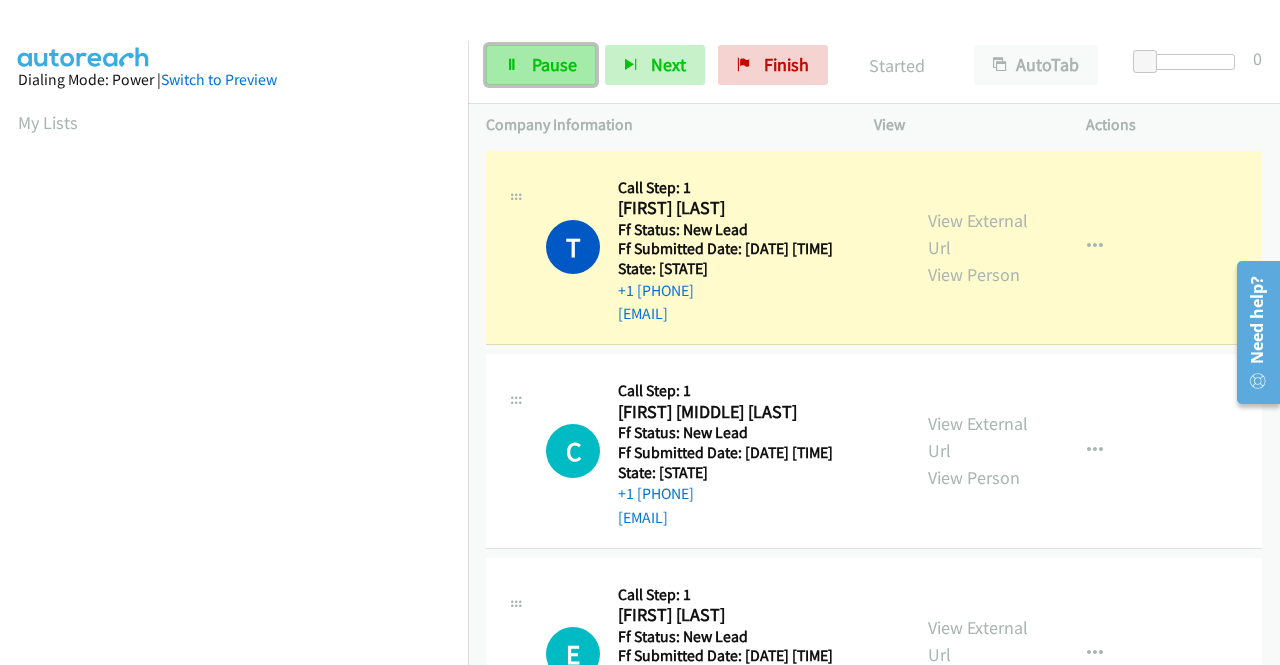 click on "Pause" at bounding box center [541, 65] 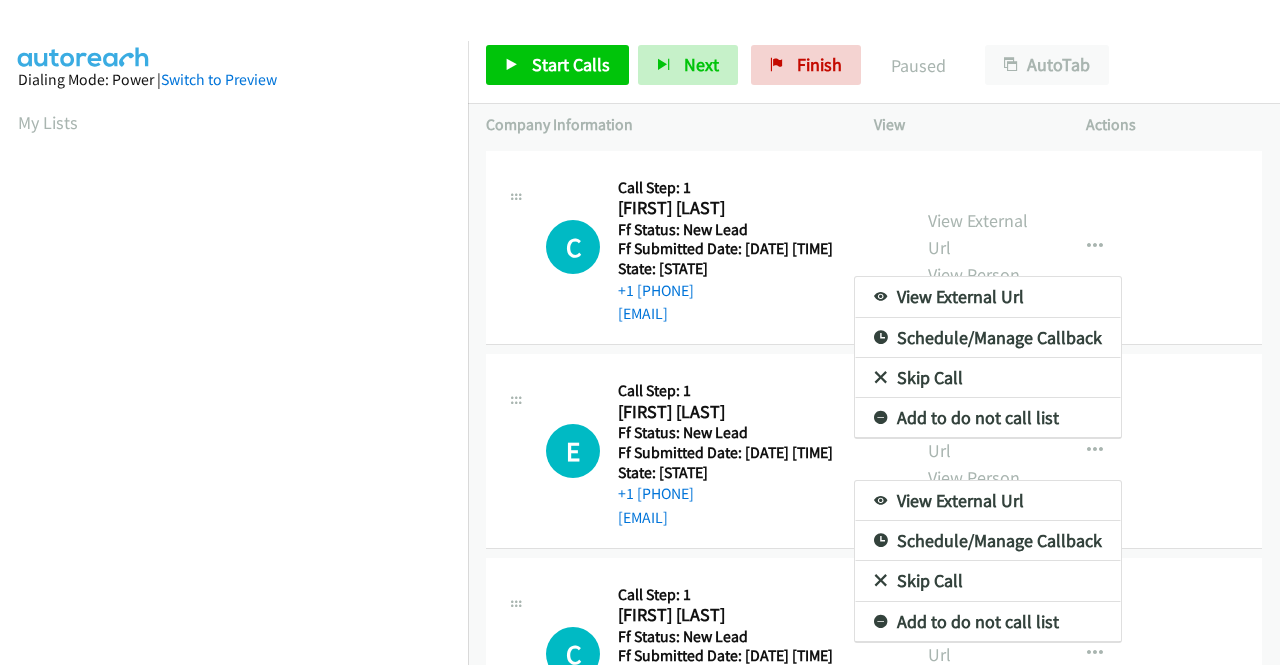 scroll, scrollTop: 0, scrollLeft: 0, axis: both 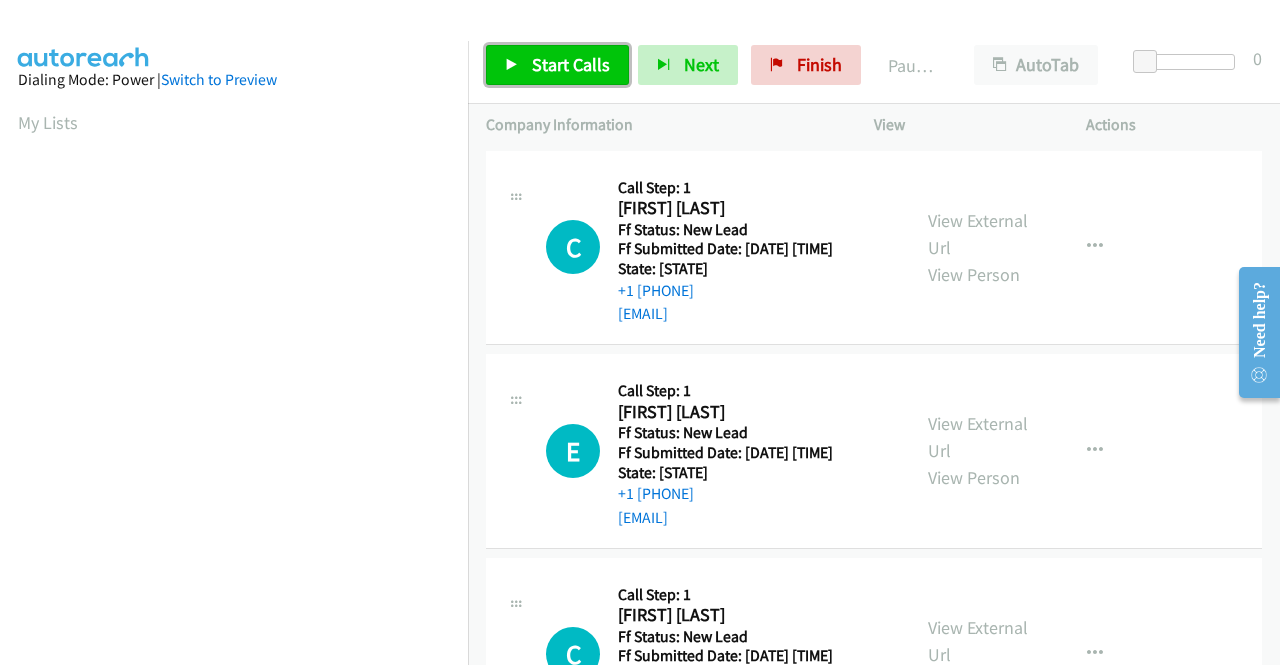 click on "Start Calls" at bounding box center (571, 64) 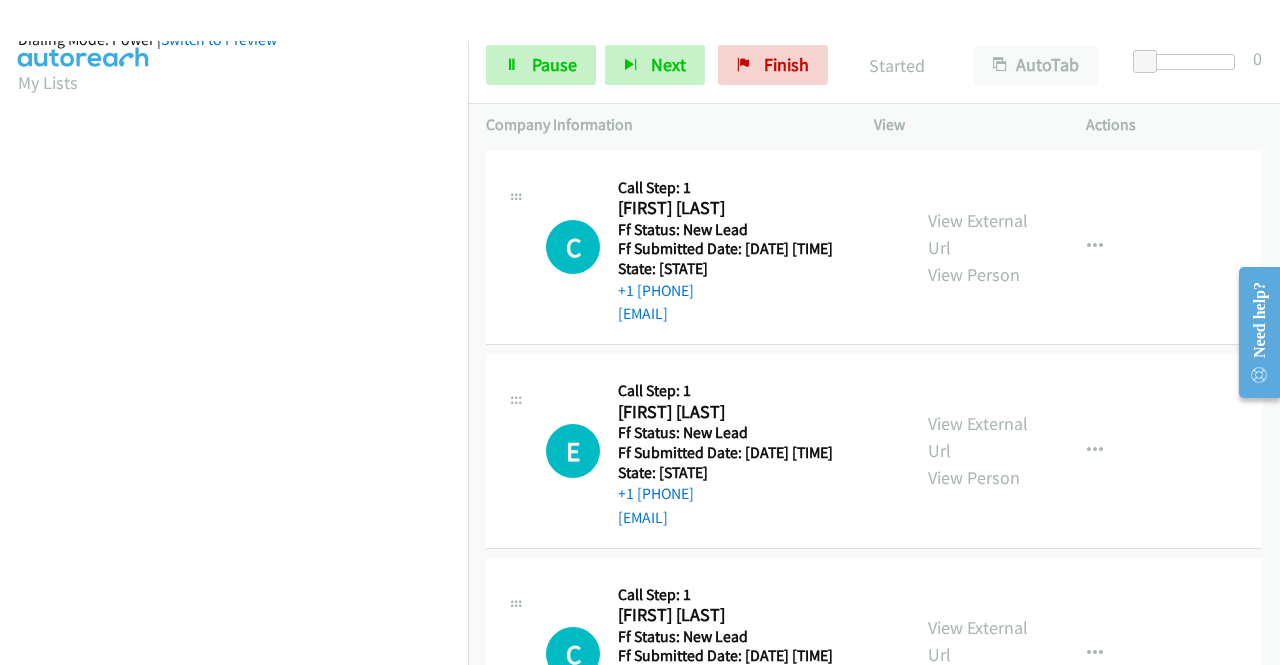 scroll, scrollTop: 456, scrollLeft: 0, axis: vertical 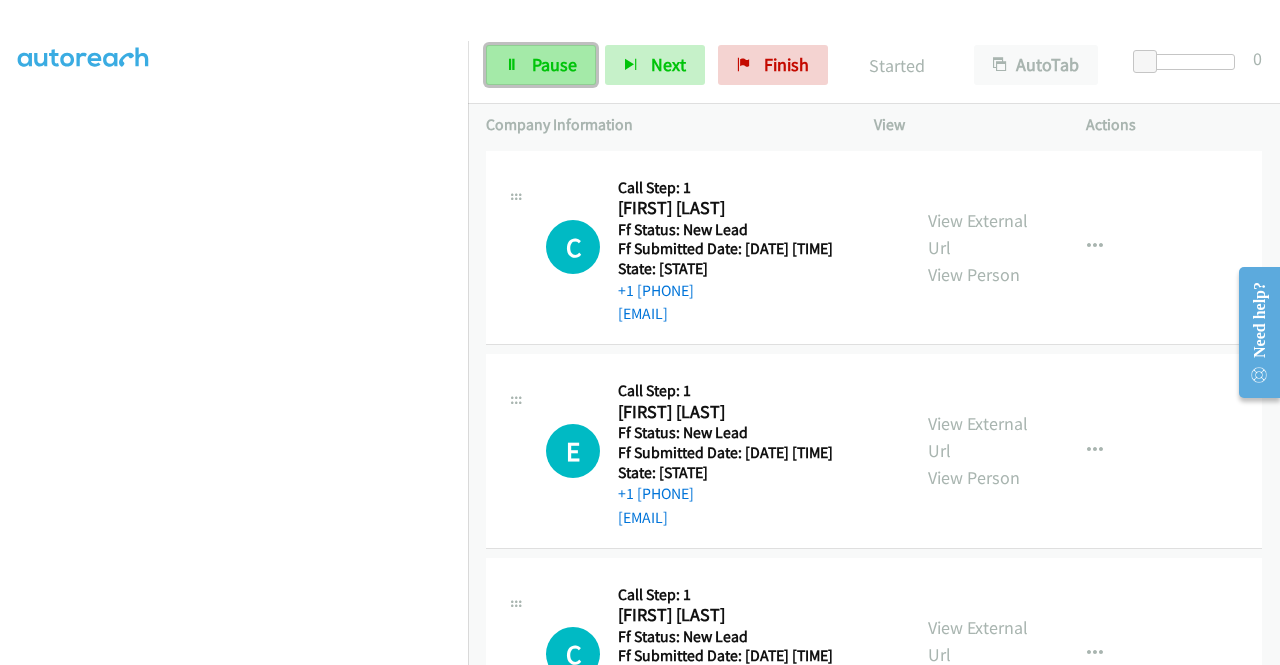 click on "Pause" at bounding box center (541, 65) 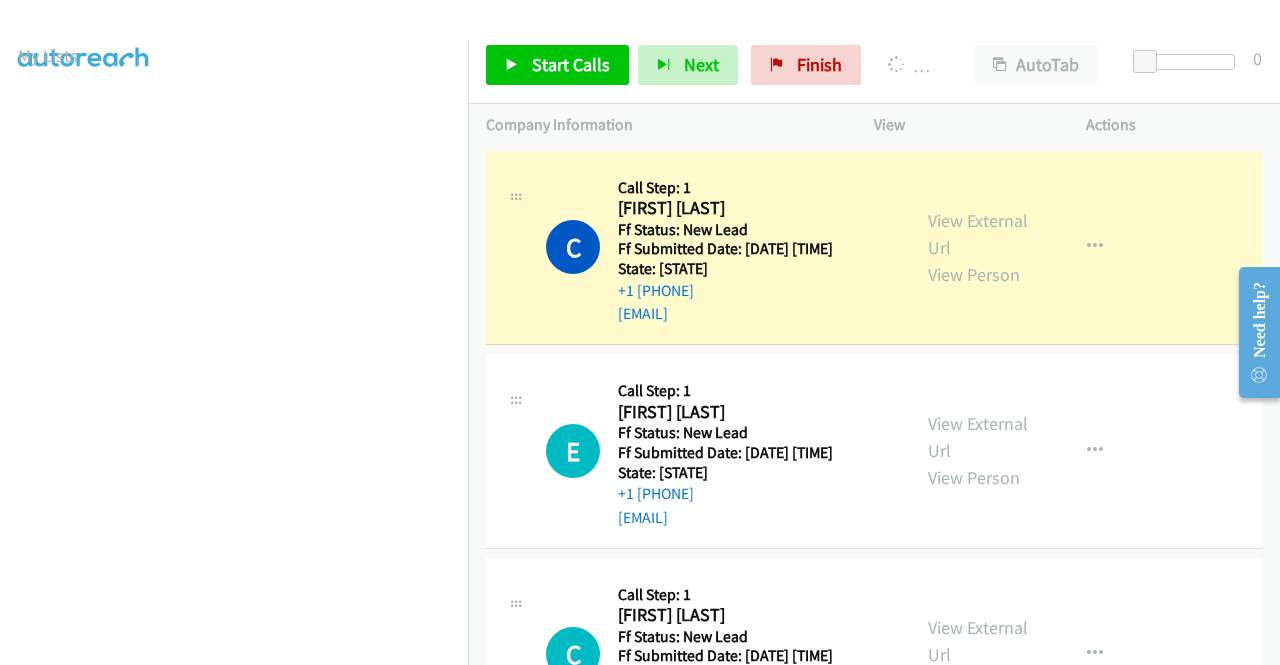 scroll, scrollTop: 56, scrollLeft: 0, axis: vertical 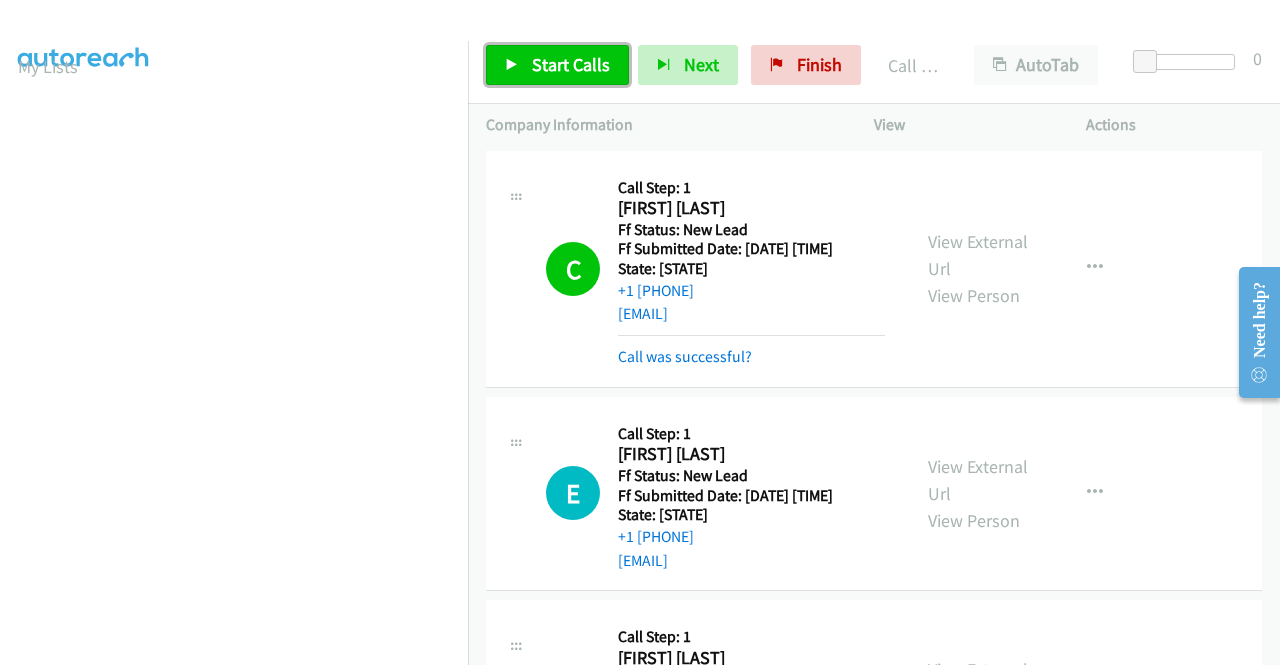 click on "Start Calls" at bounding box center [571, 64] 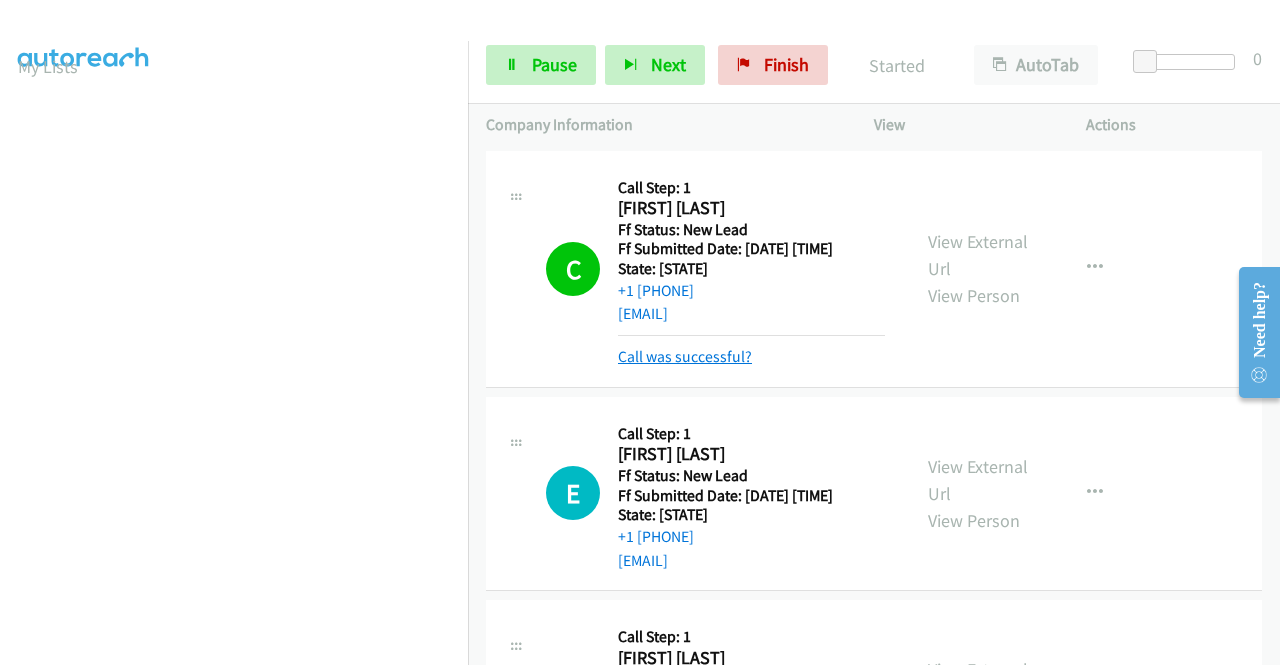 click on "Call was successful?" at bounding box center [685, 356] 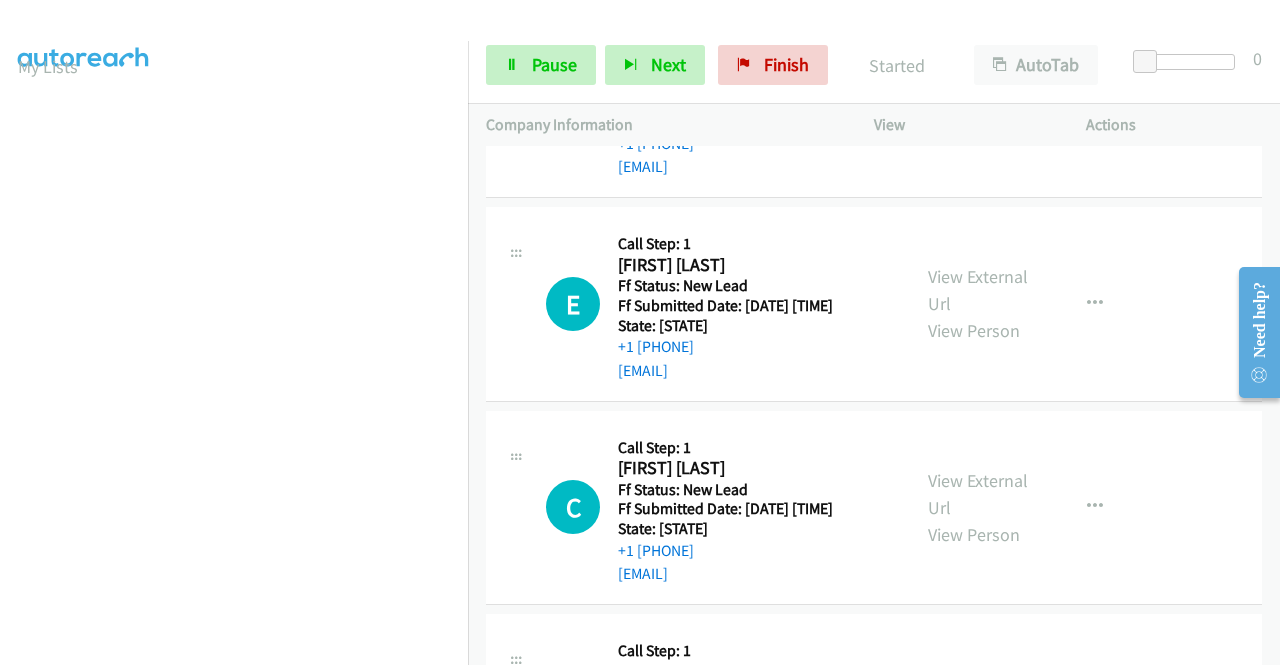 scroll, scrollTop: 178, scrollLeft: 0, axis: vertical 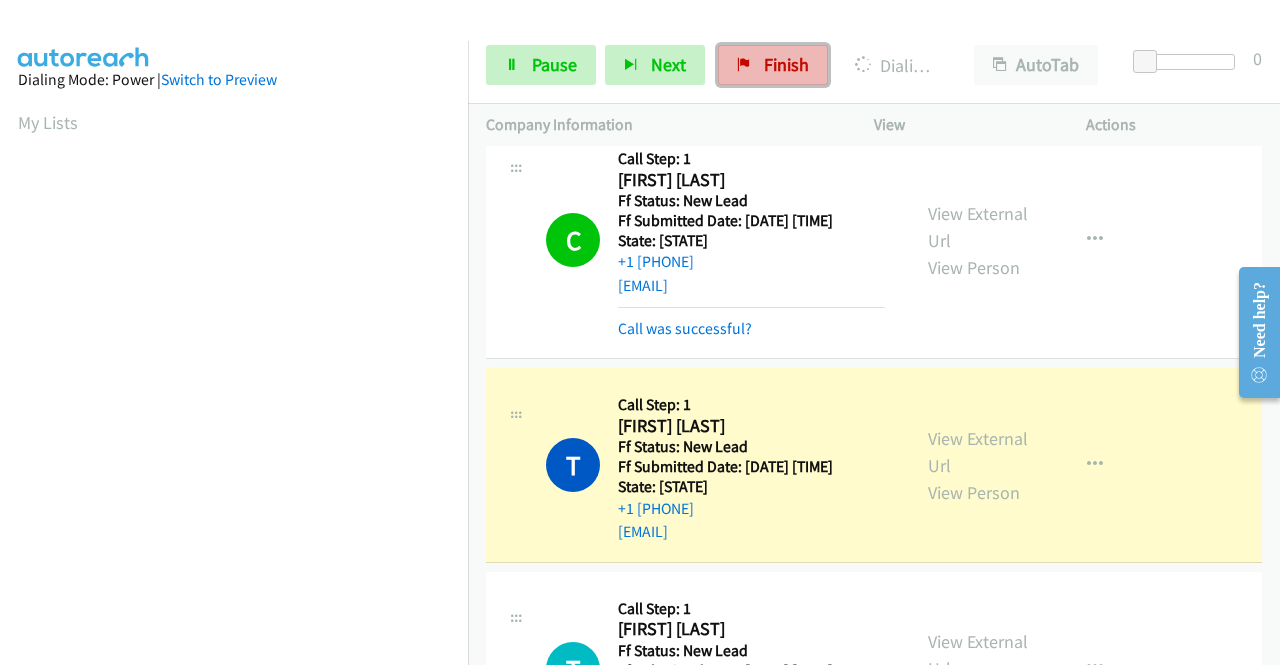 click on "Finish" at bounding box center [773, 65] 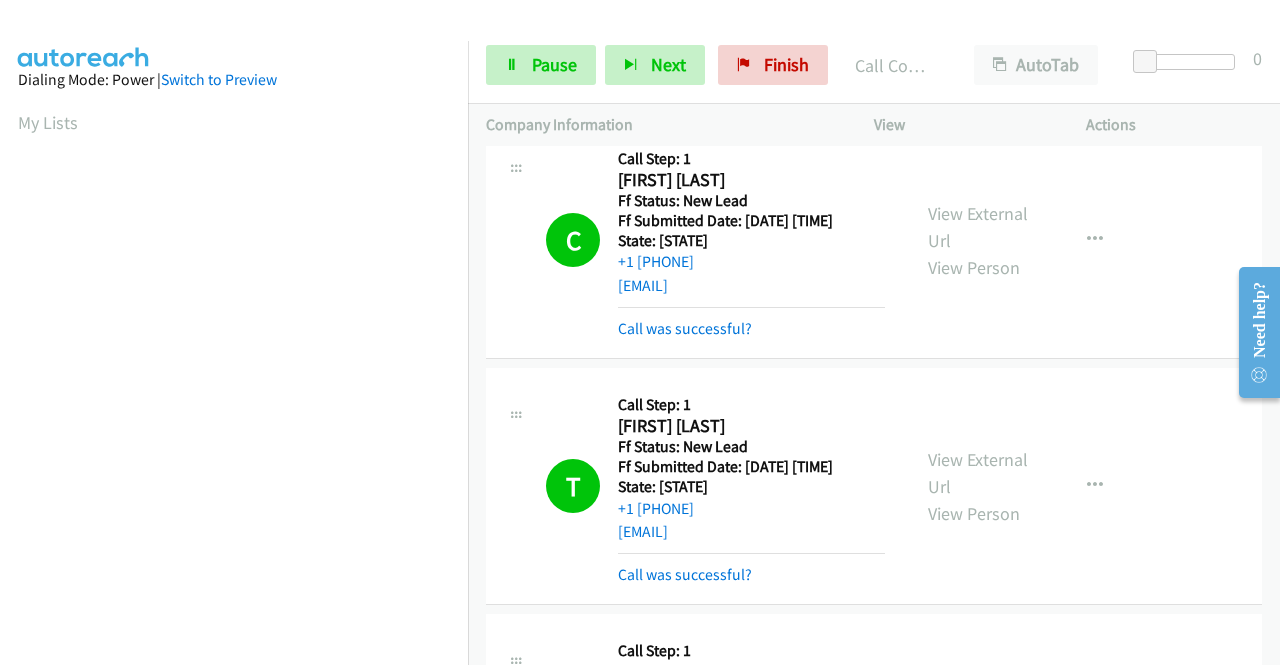 click on "Start Calls
Pause
Next
Finish
Call Completed
AutoTab
AutoTab
0" at bounding box center [874, 65] 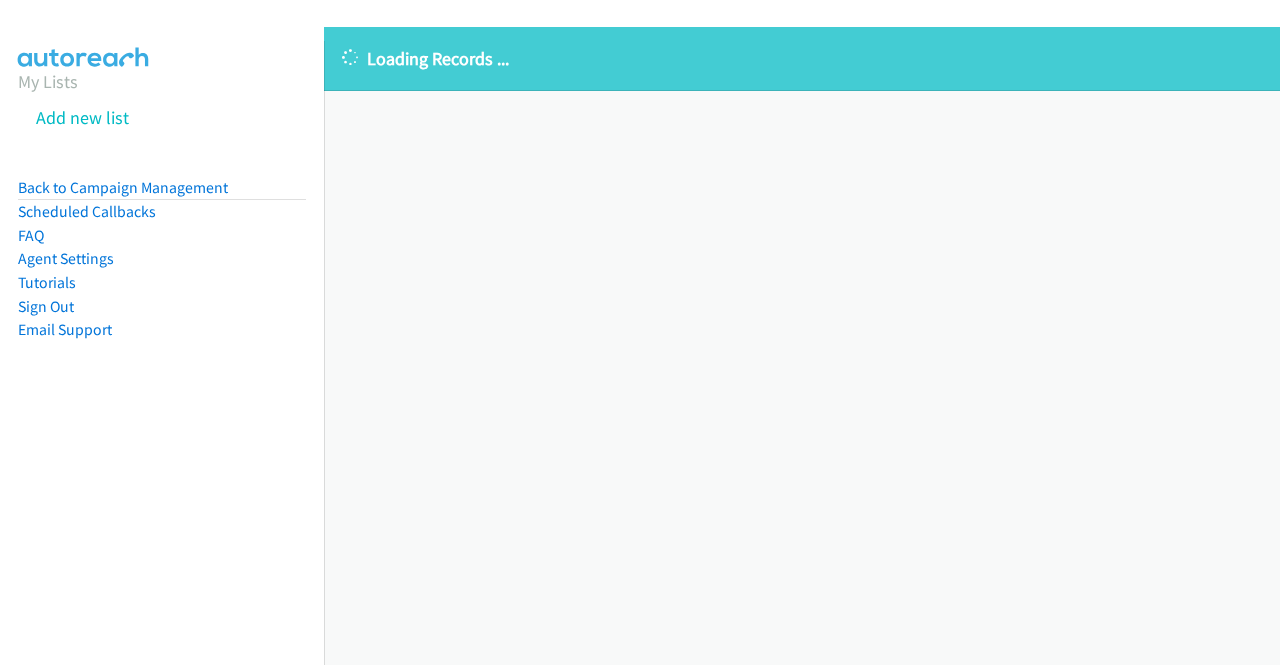 scroll, scrollTop: 0, scrollLeft: 0, axis: both 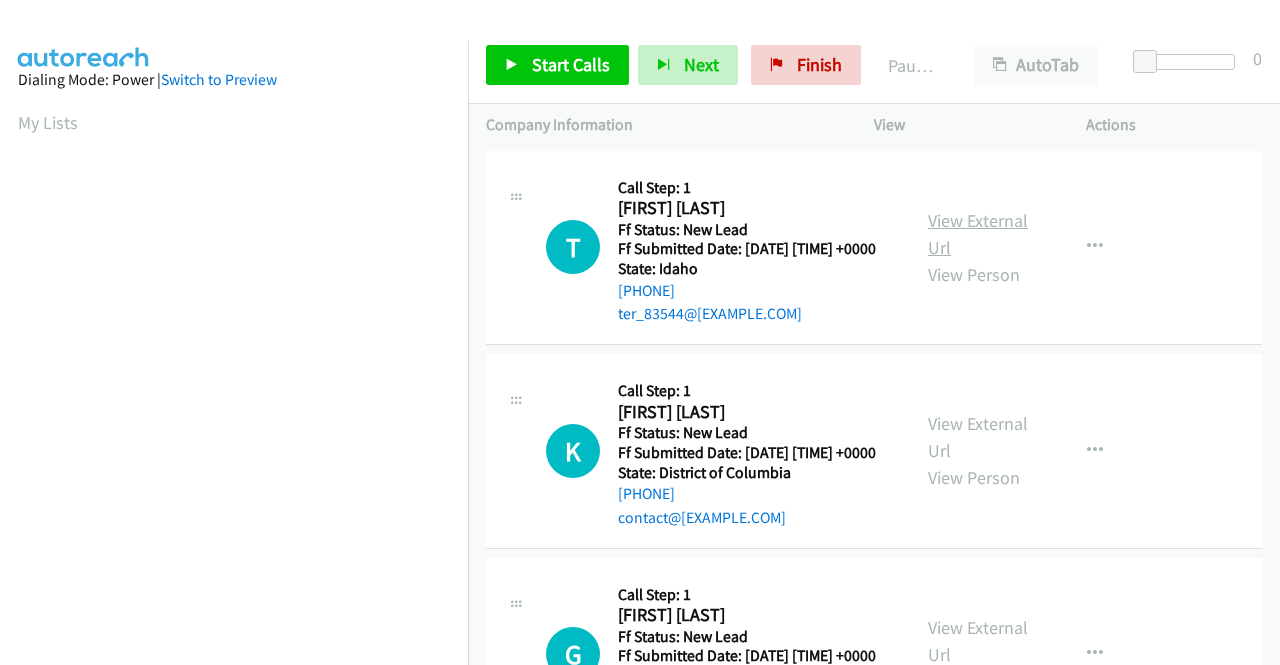 click on "View External Url" at bounding box center [978, 234] 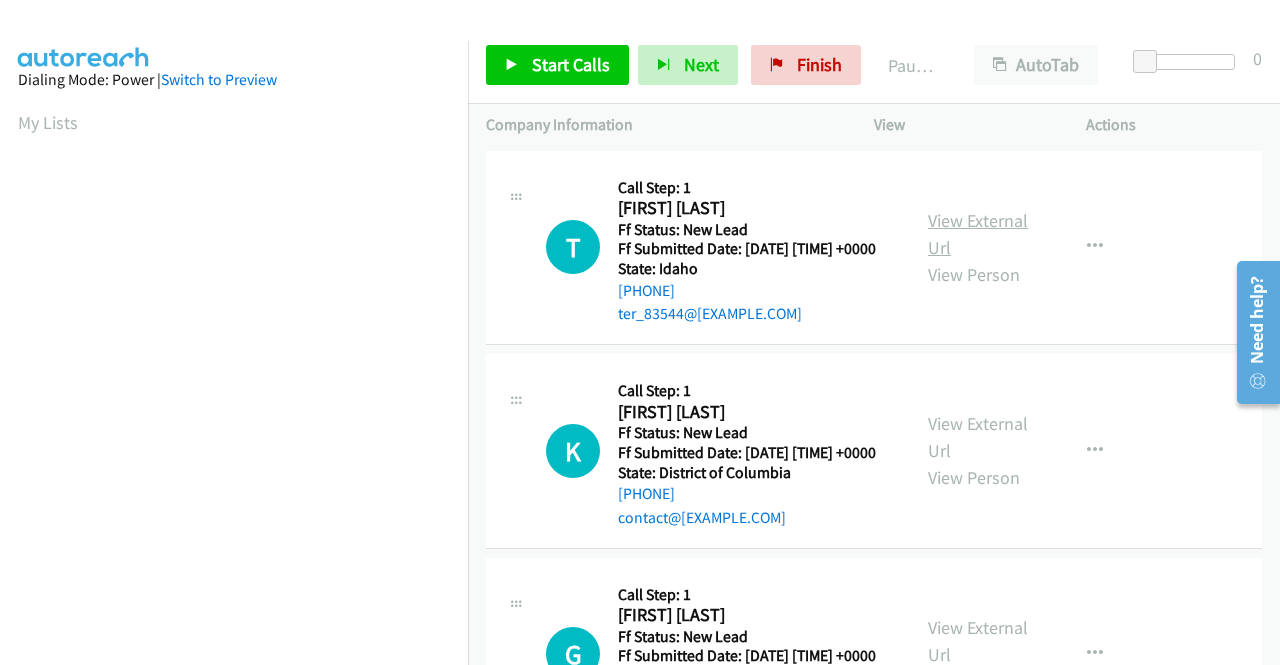 scroll, scrollTop: 0, scrollLeft: 0, axis: both 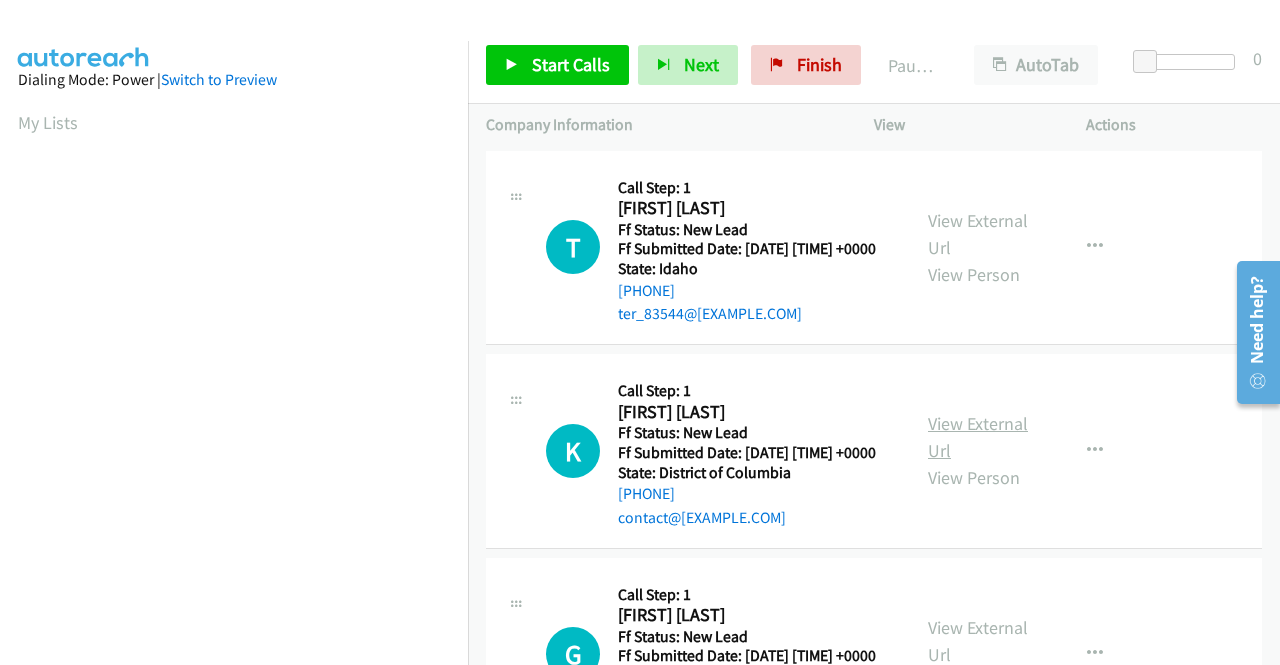 click on "View External Url" at bounding box center (978, 437) 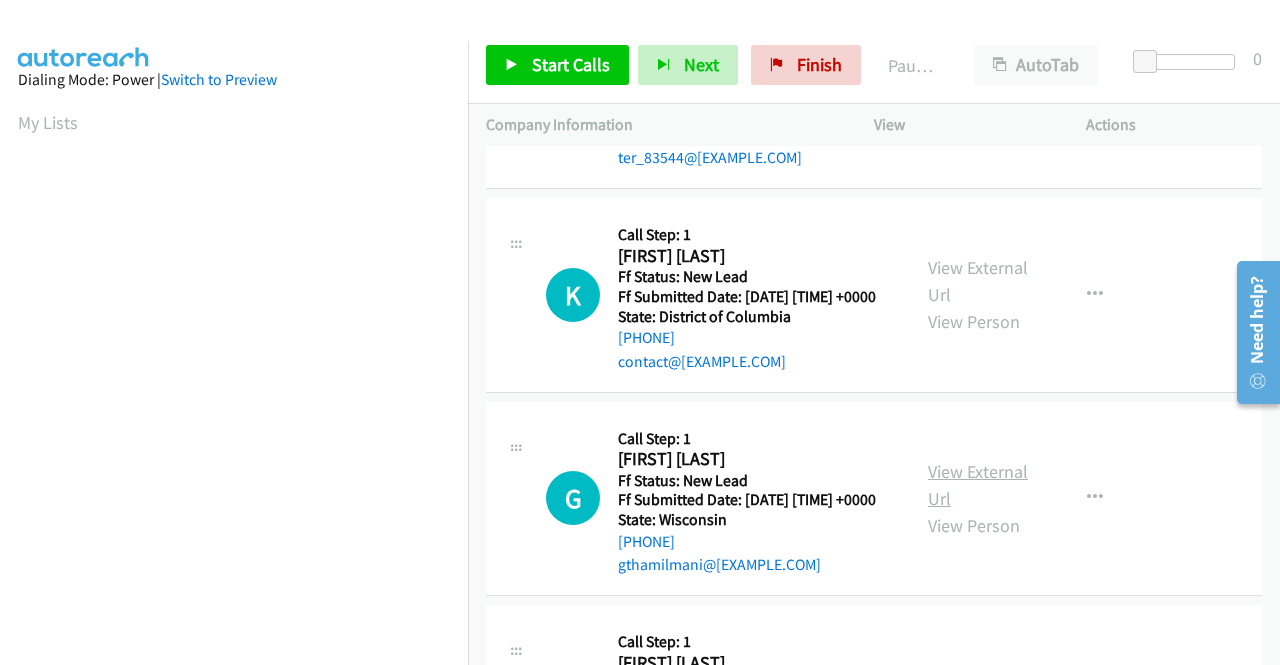 scroll, scrollTop: 200, scrollLeft: 0, axis: vertical 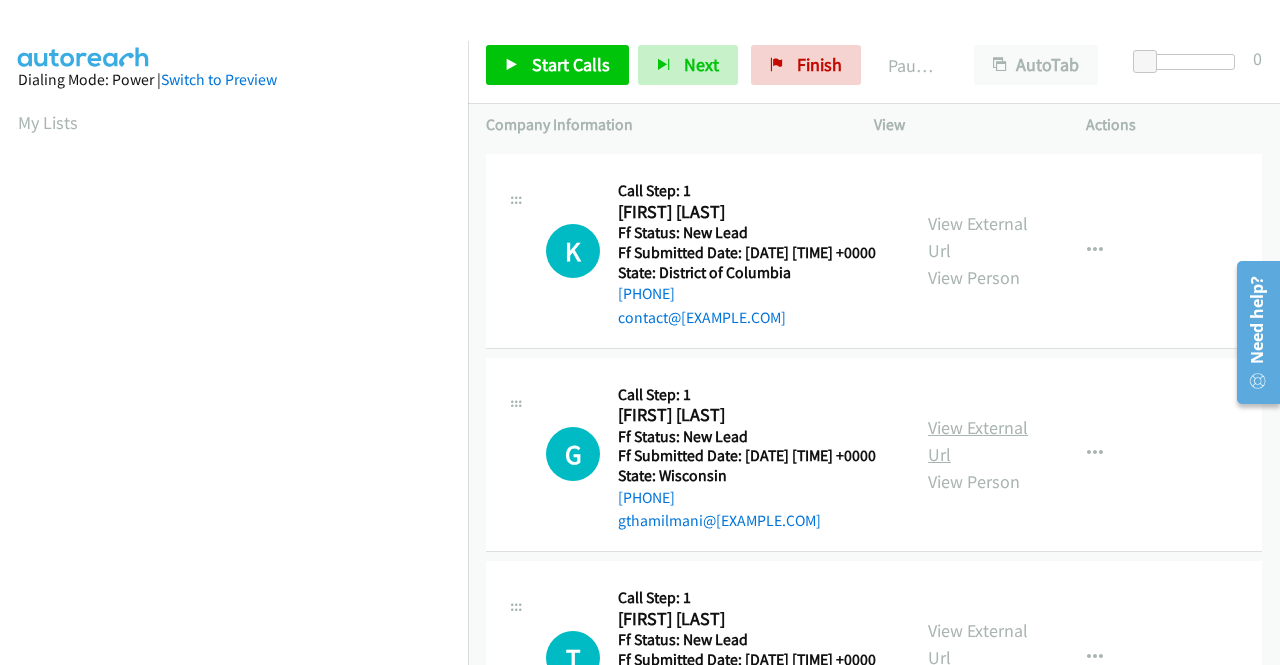 click on "View External Url" at bounding box center [978, 441] 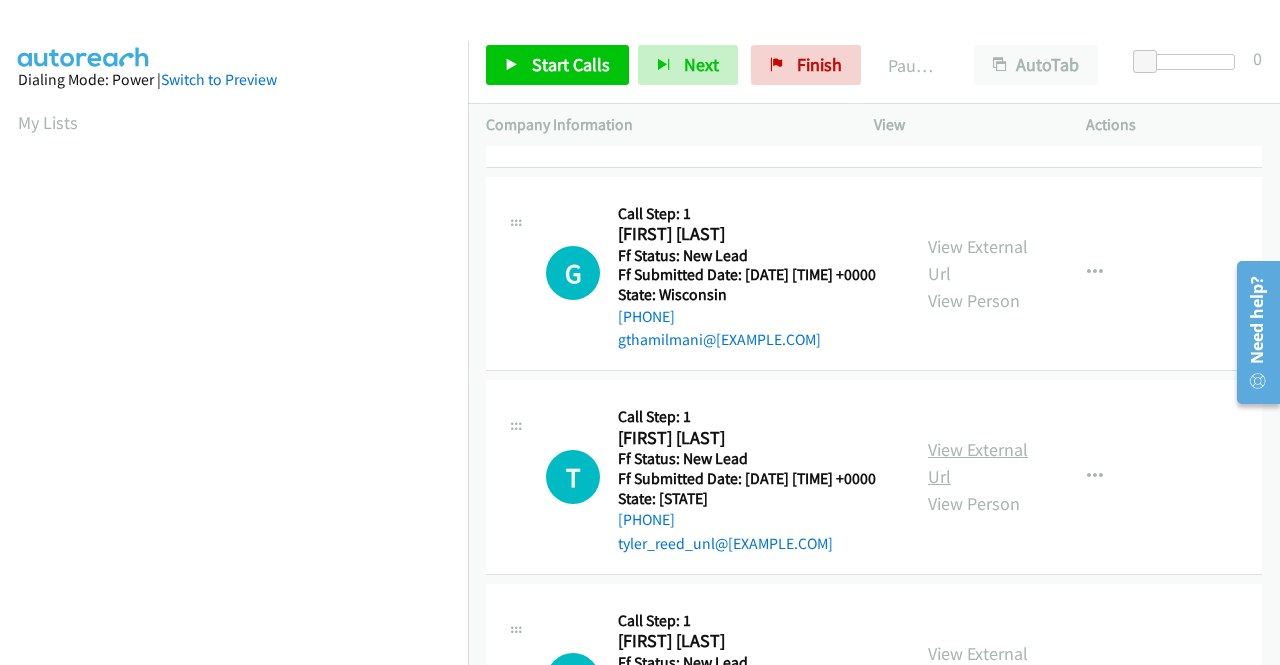 scroll, scrollTop: 400, scrollLeft: 0, axis: vertical 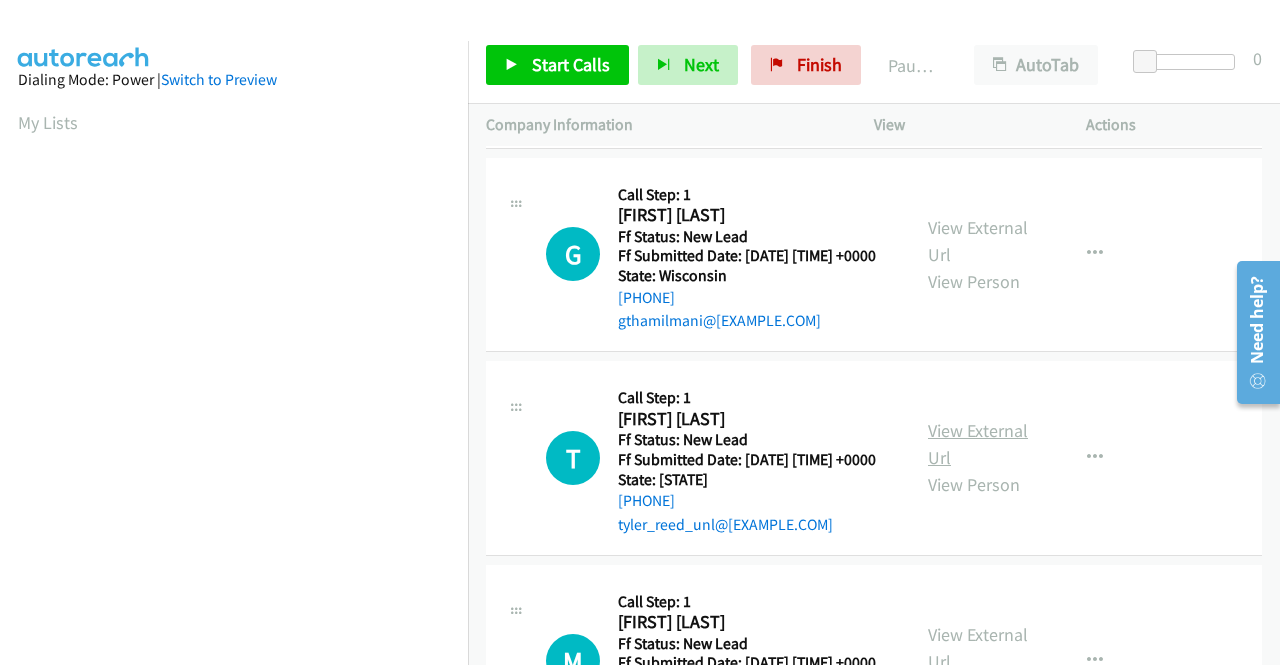 click on "View External Url" at bounding box center [978, 444] 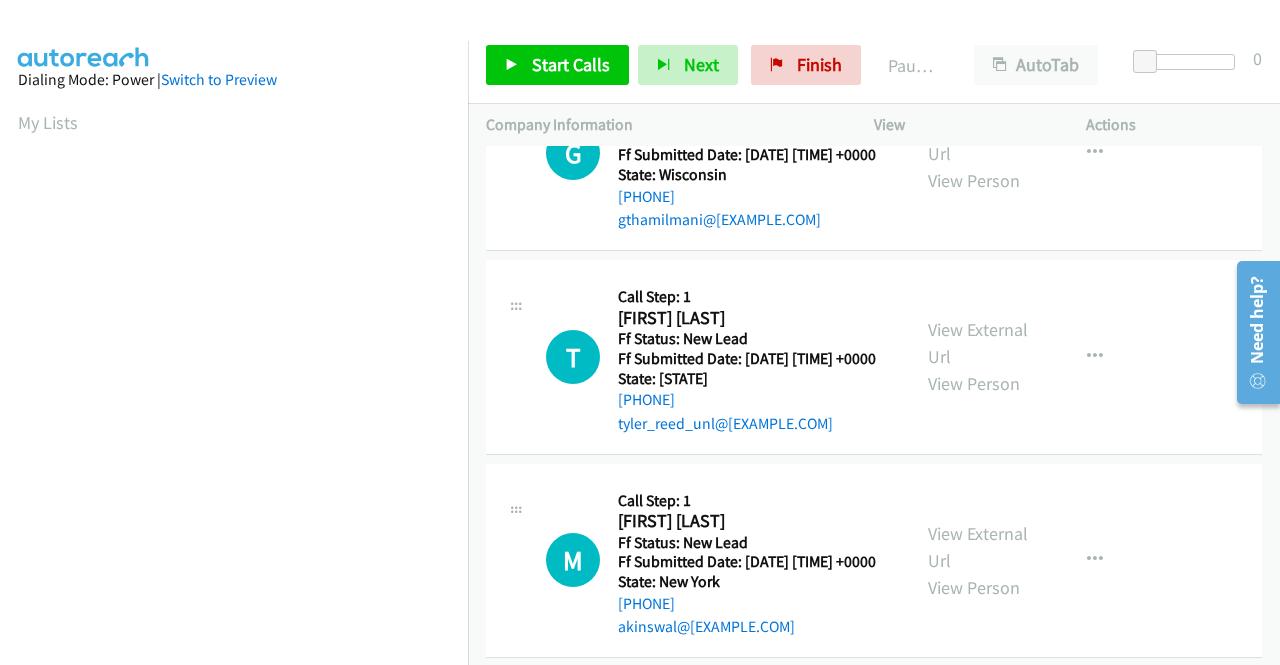 scroll, scrollTop: 600, scrollLeft: 0, axis: vertical 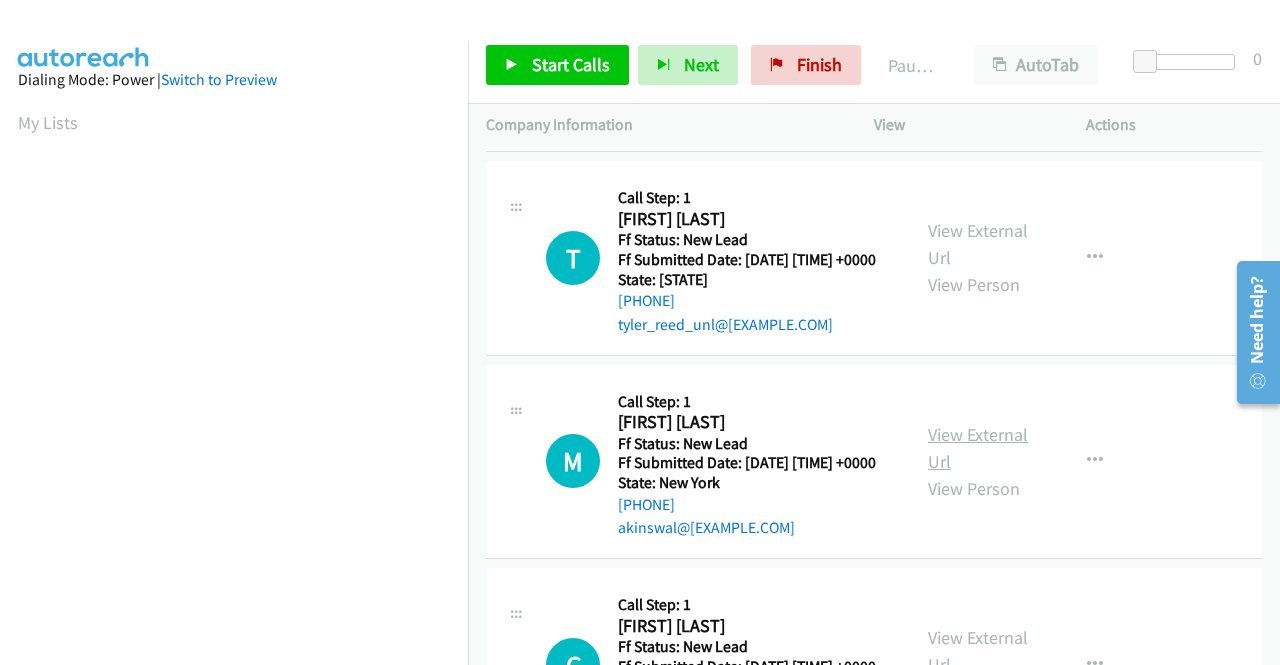 click on "View External Url" at bounding box center [978, 448] 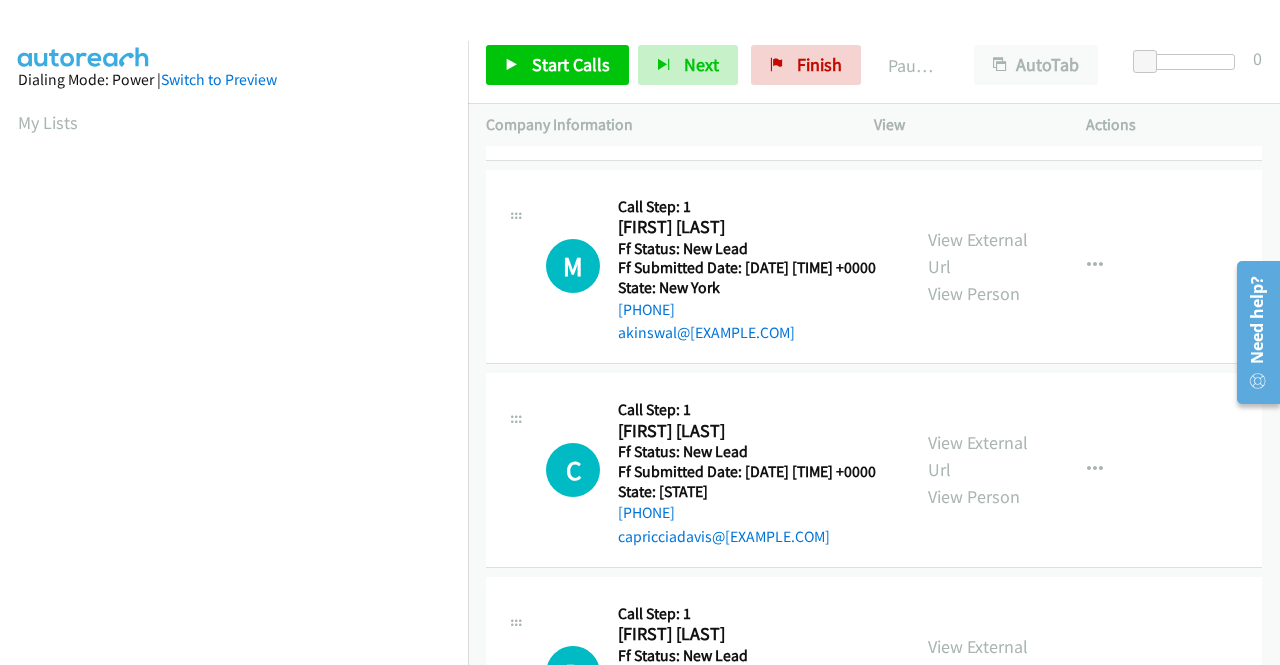 scroll, scrollTop: 800, scrollLeft: 0, axis: vertical 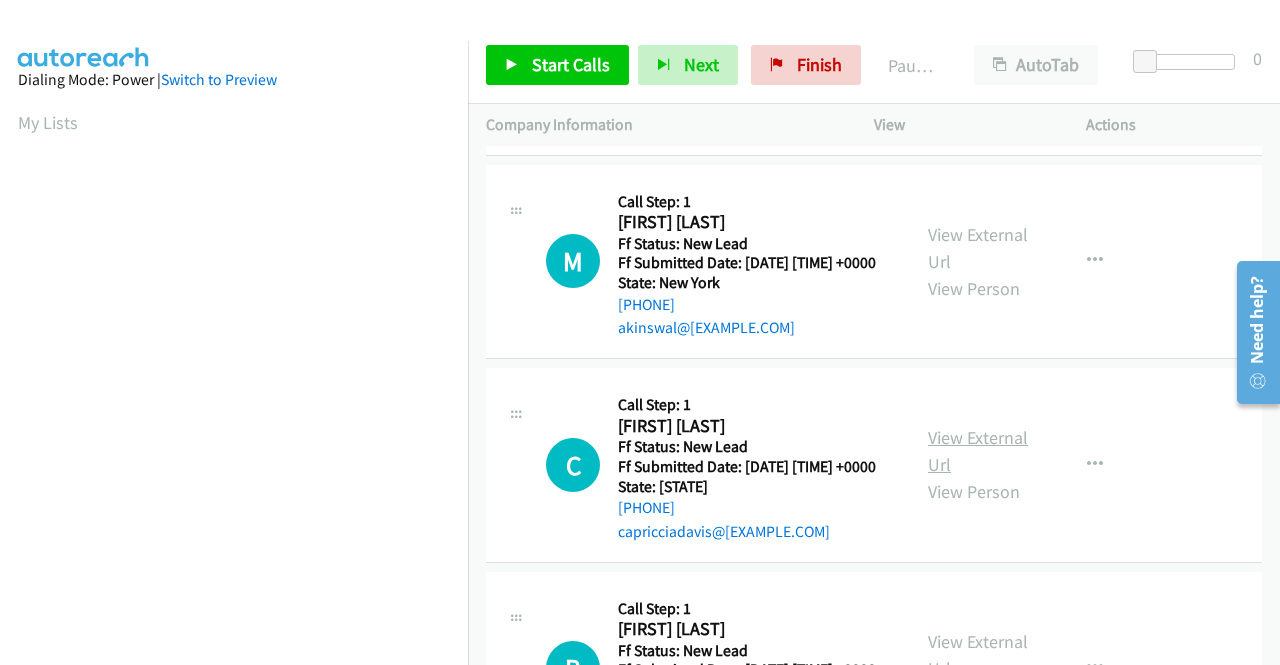 click on "View External Url" at bounding box center (978, 451) 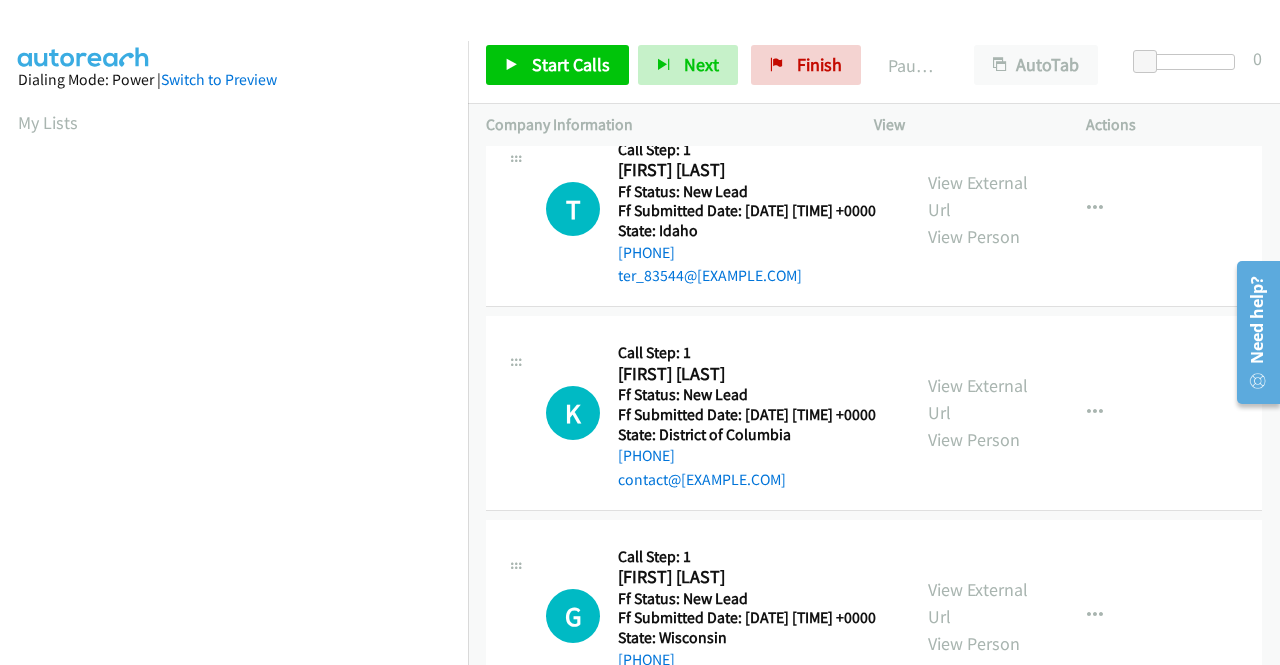 scroll, scrollTop: 0, scrollLeft: 0, axis: both 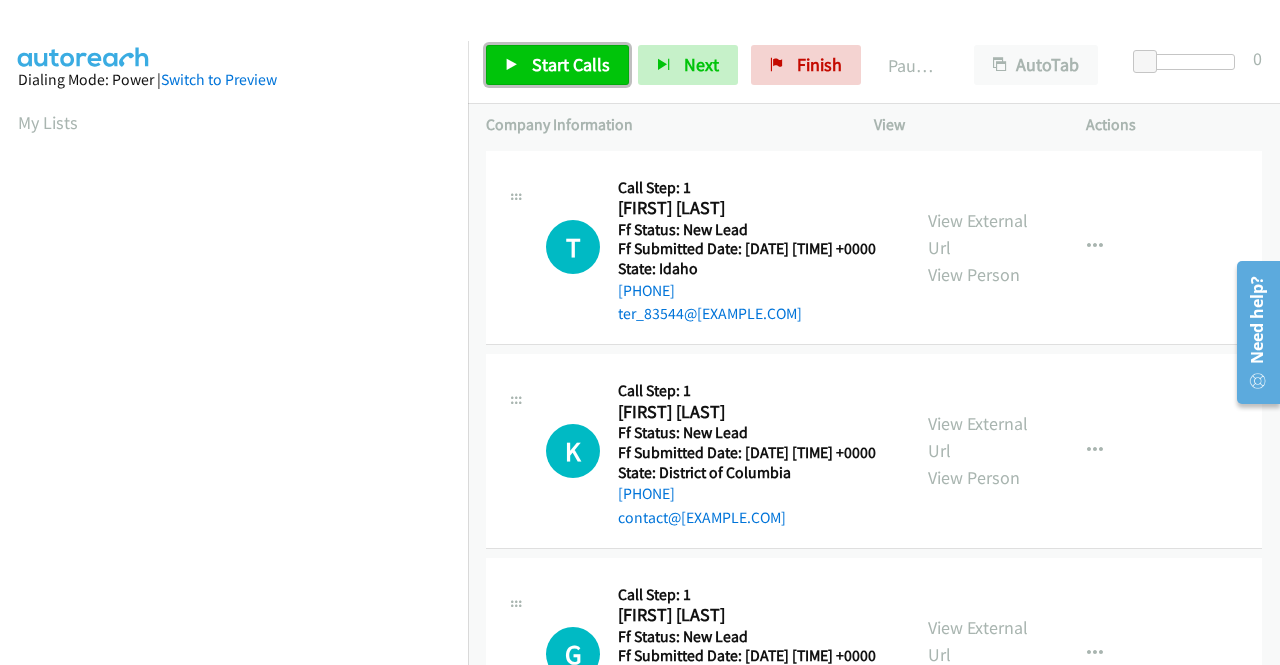 click on "Start Calls" at bounding box center (571, 64) 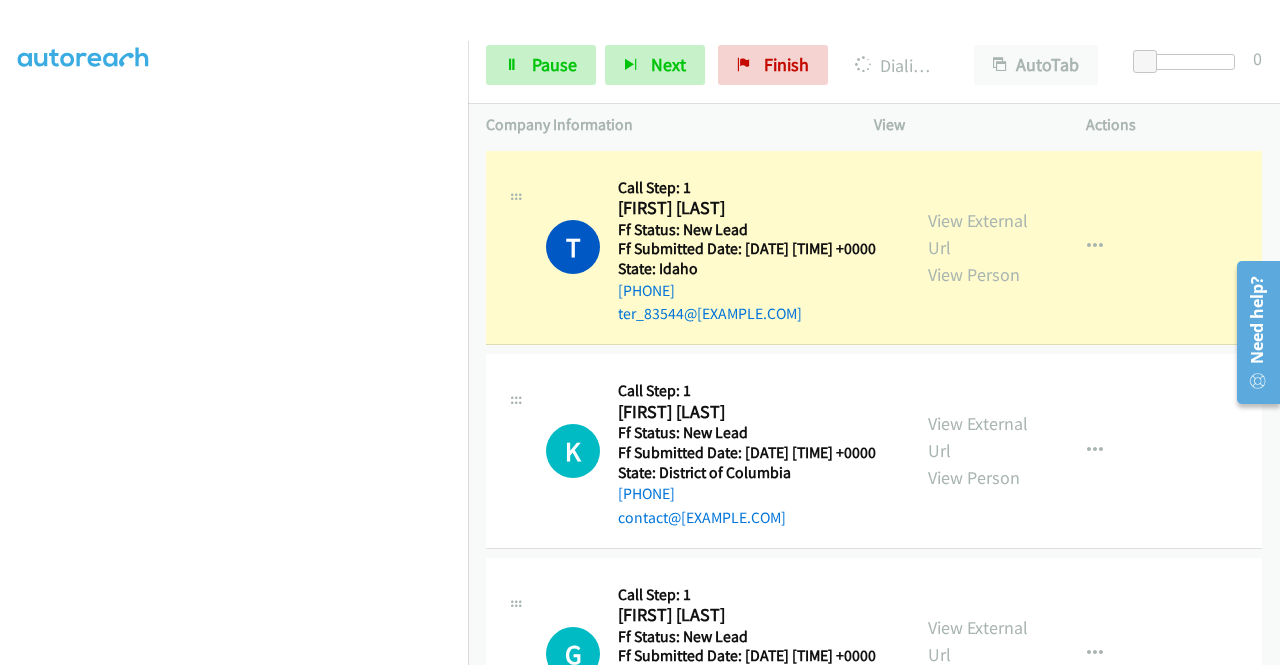 scroll, scrollTop: 0, scrollLeft: 0, axis: both 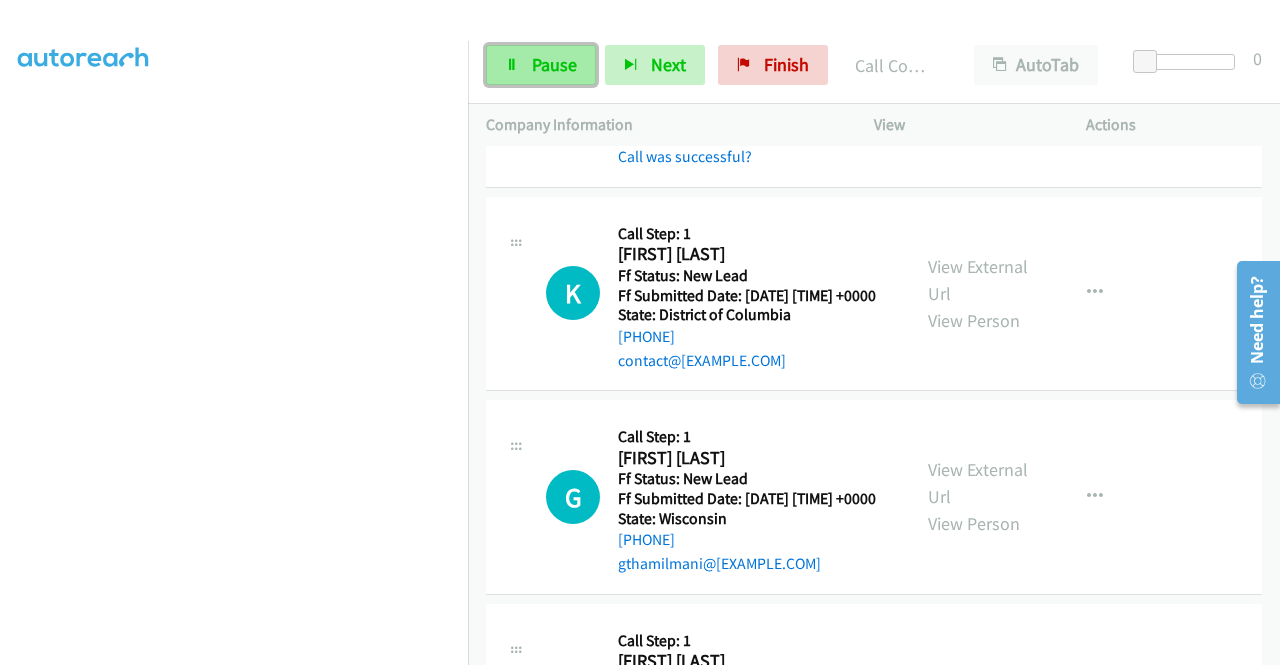 click on "Pause" at bounding box center [541, 65] 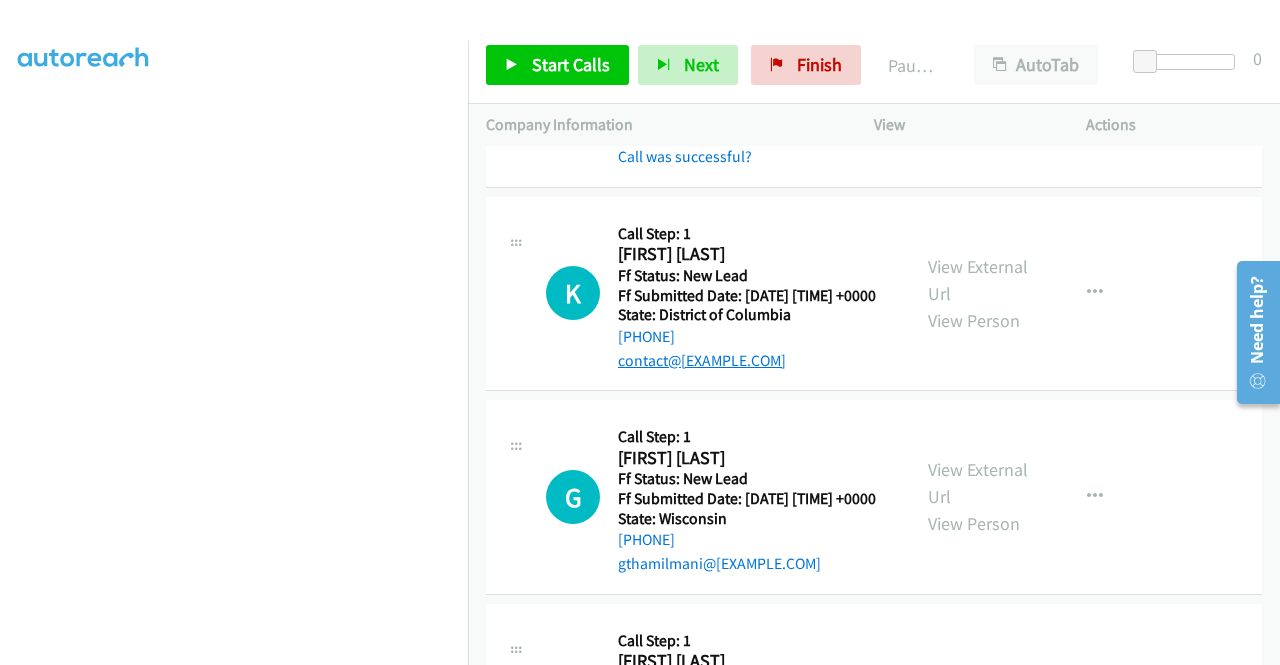 scroll, scrollTop: 0, scrollLeft: 0, axis: both 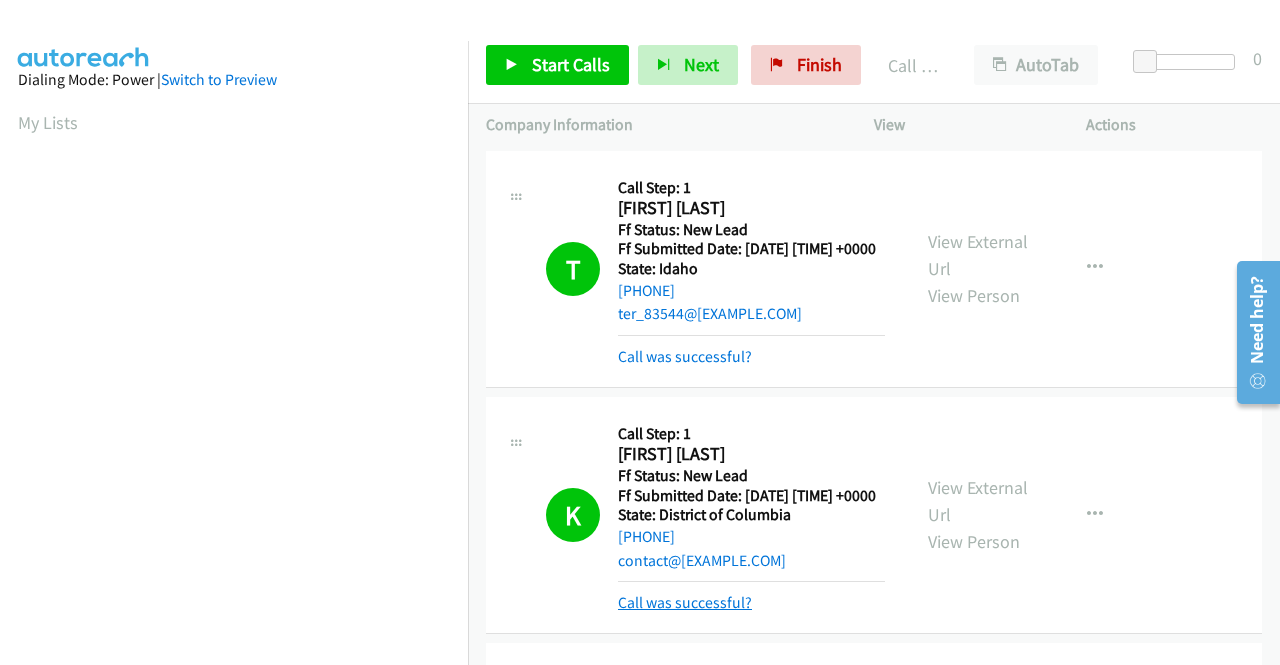 click on "Call was successful?" at bounding box center (685, 602) 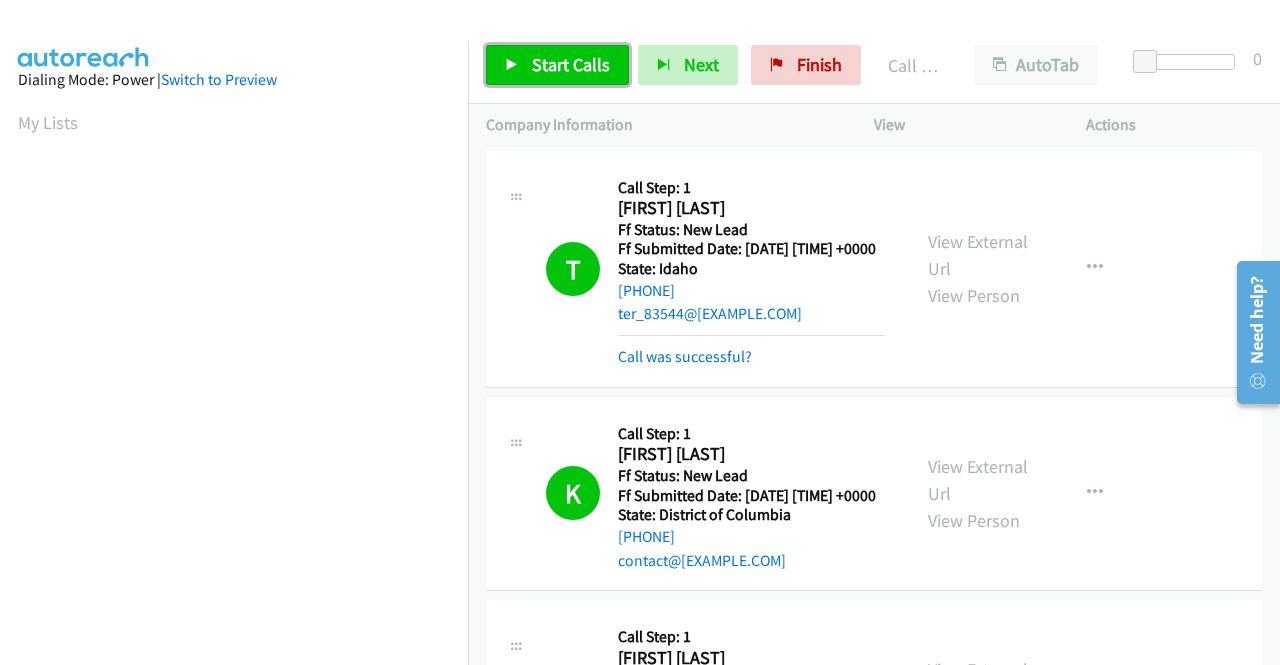 click on "Start Calls" at bounding box center [557, 65] 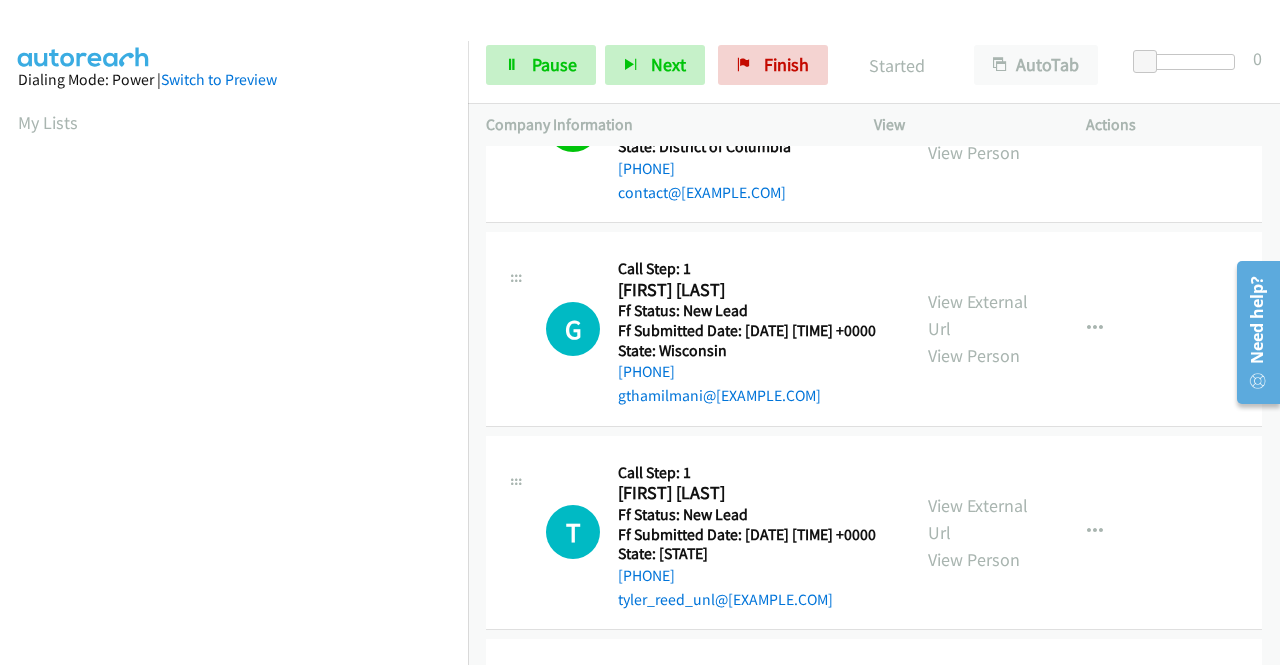 scroll, scrollTop: 400, scrollLeft: 0, axis: vertical 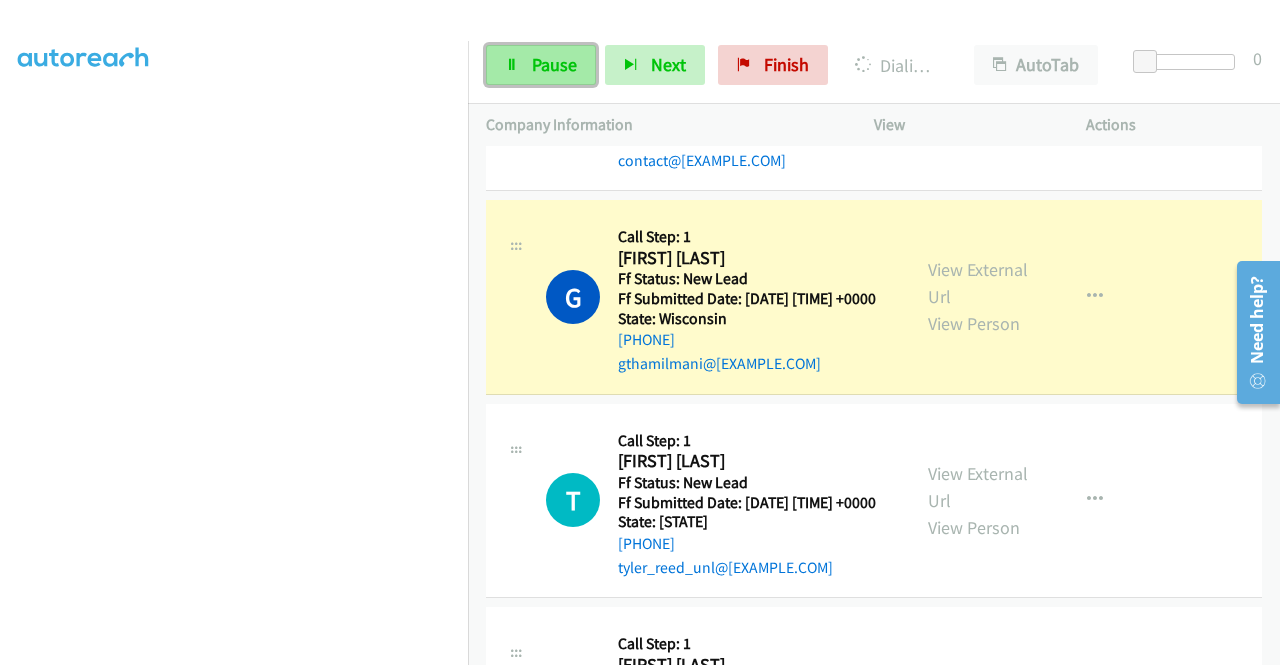 click on "Pause" at bounding box center [554, 64] 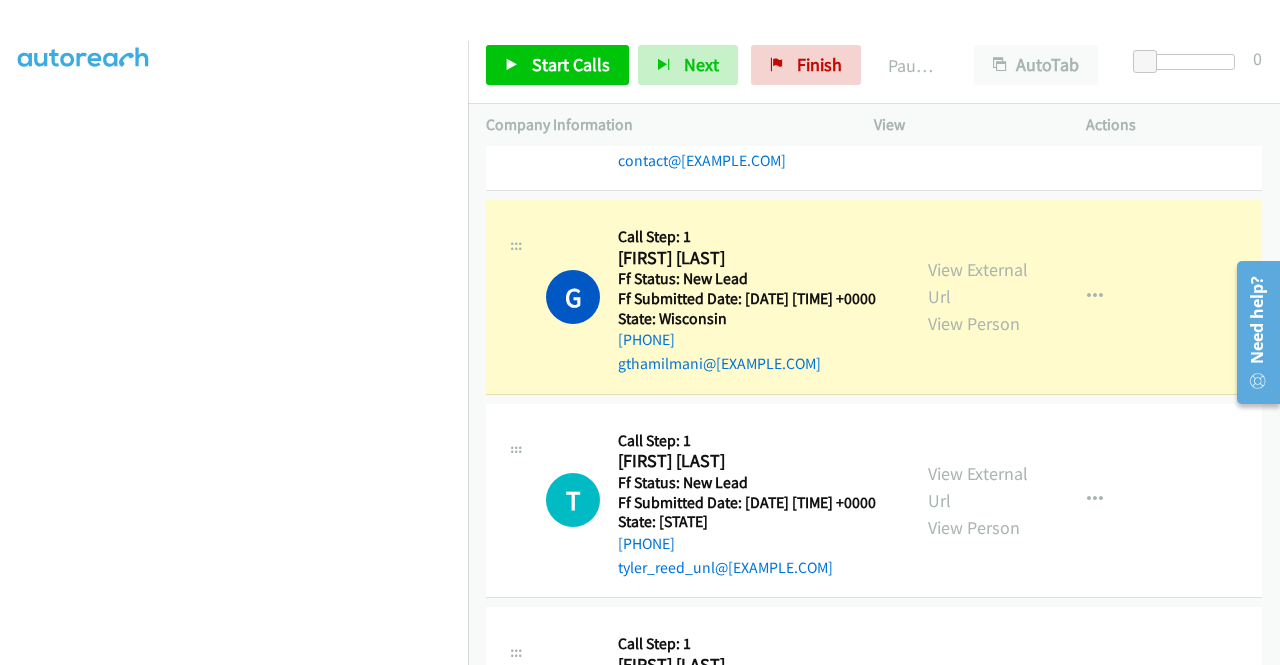 scroll, scrollTop: 56, scrollLeft: 0, axis: vertical 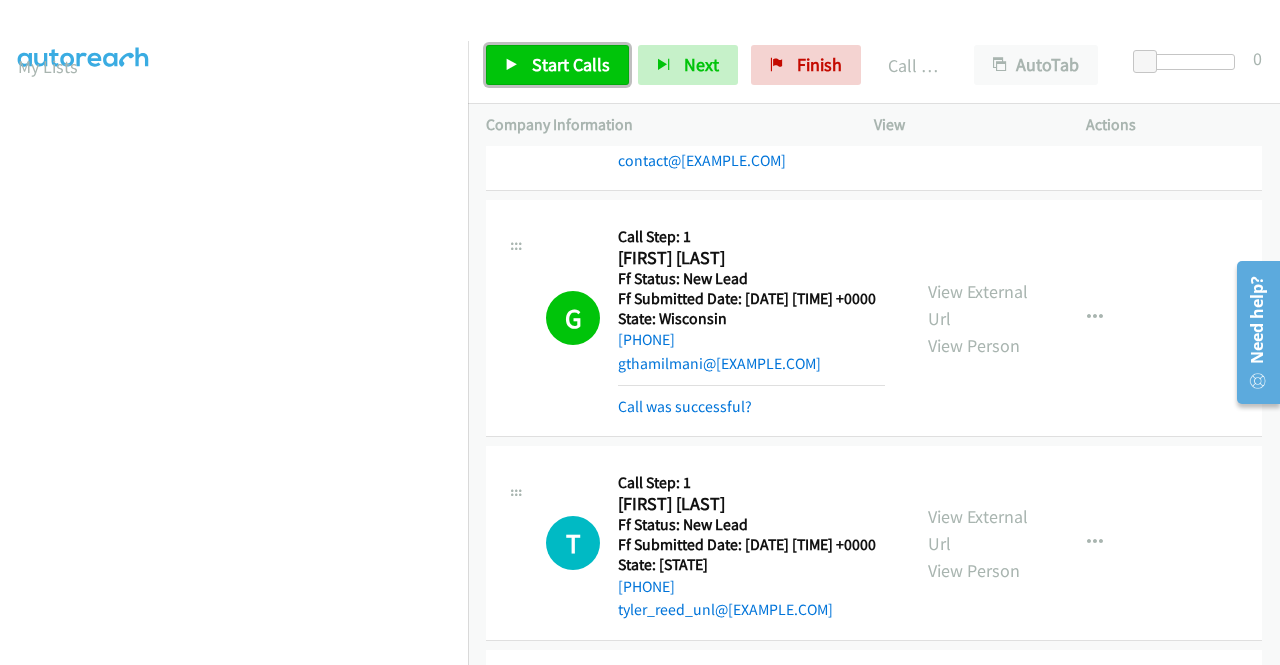click on "Start Calls" at bounding box center (557, 65) 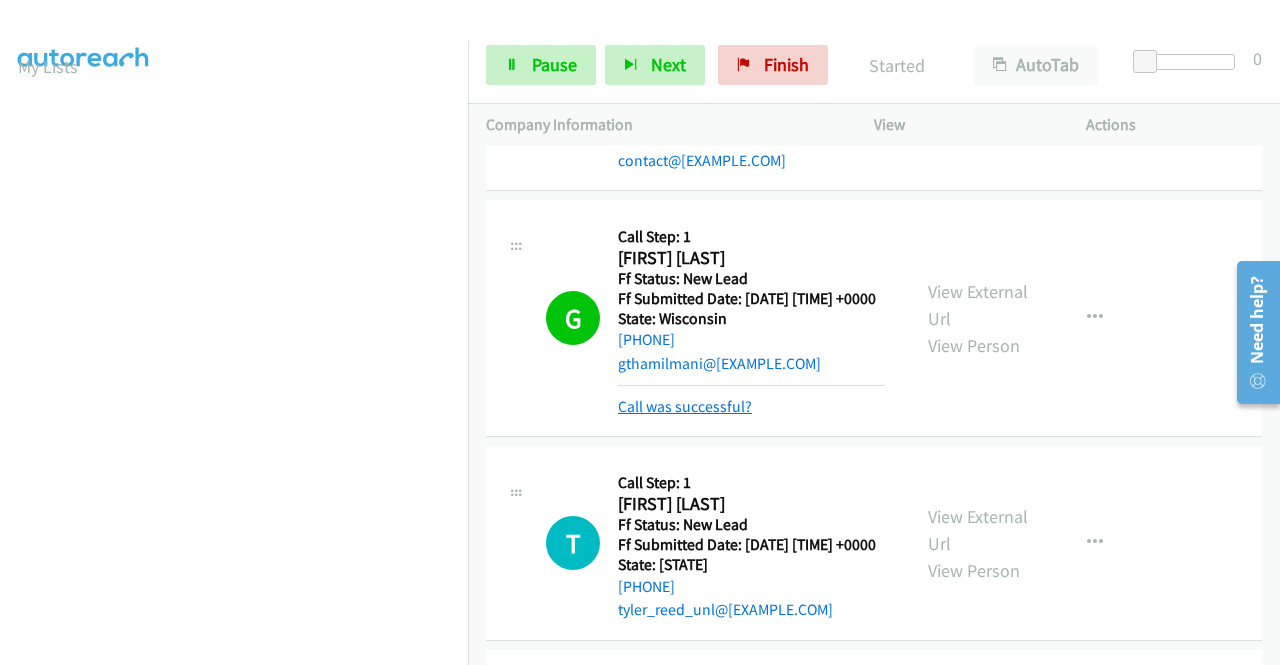 click on "Call was successful?" at bounding box center (685, 406) 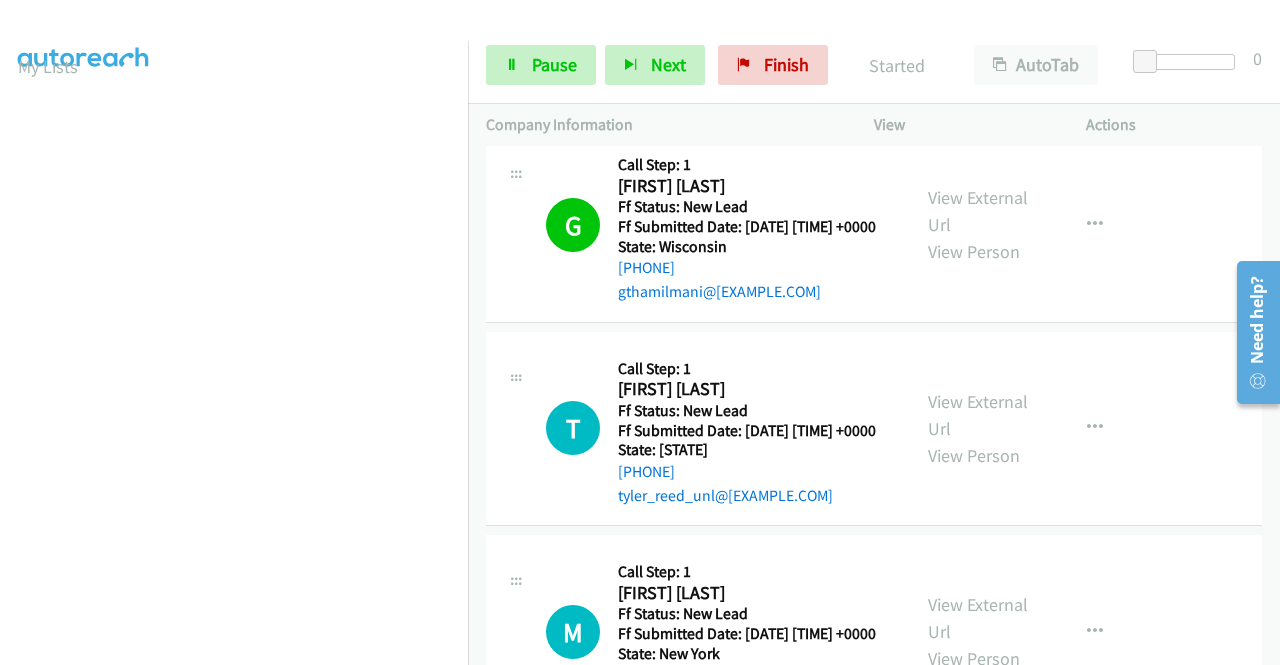 scroll, scrollTop: 500, scrollLeft: 0, axis: vertical 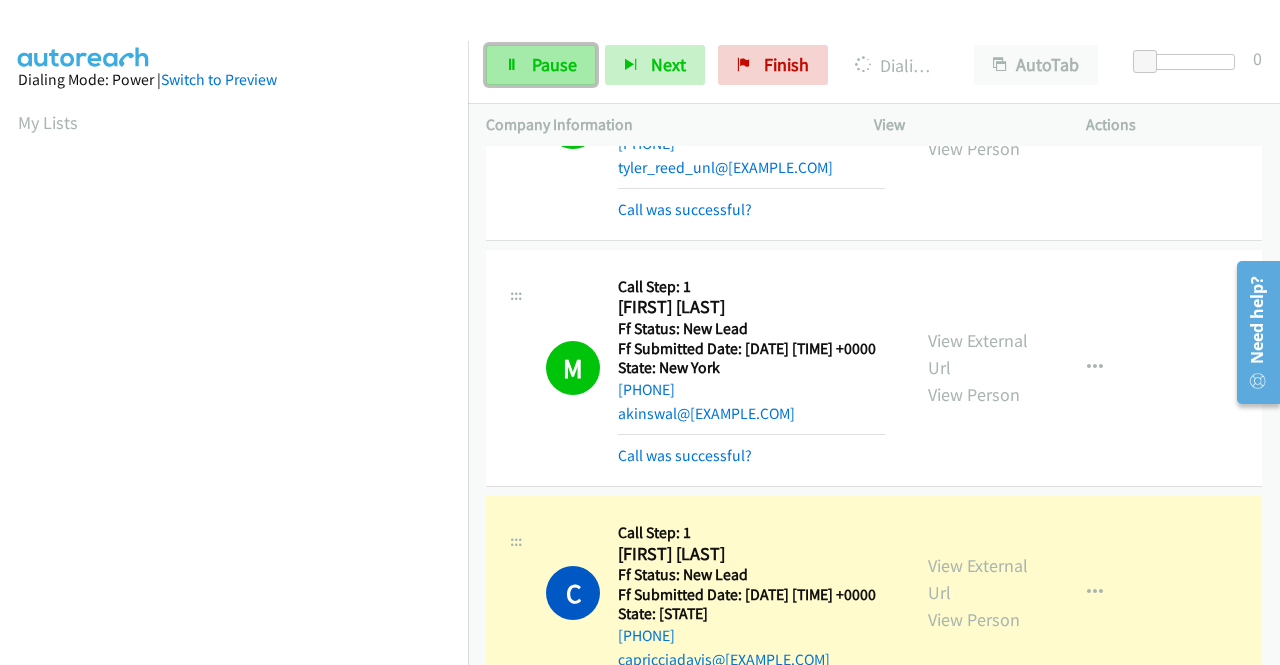click on "Pause" at bounding box center [554, 64] 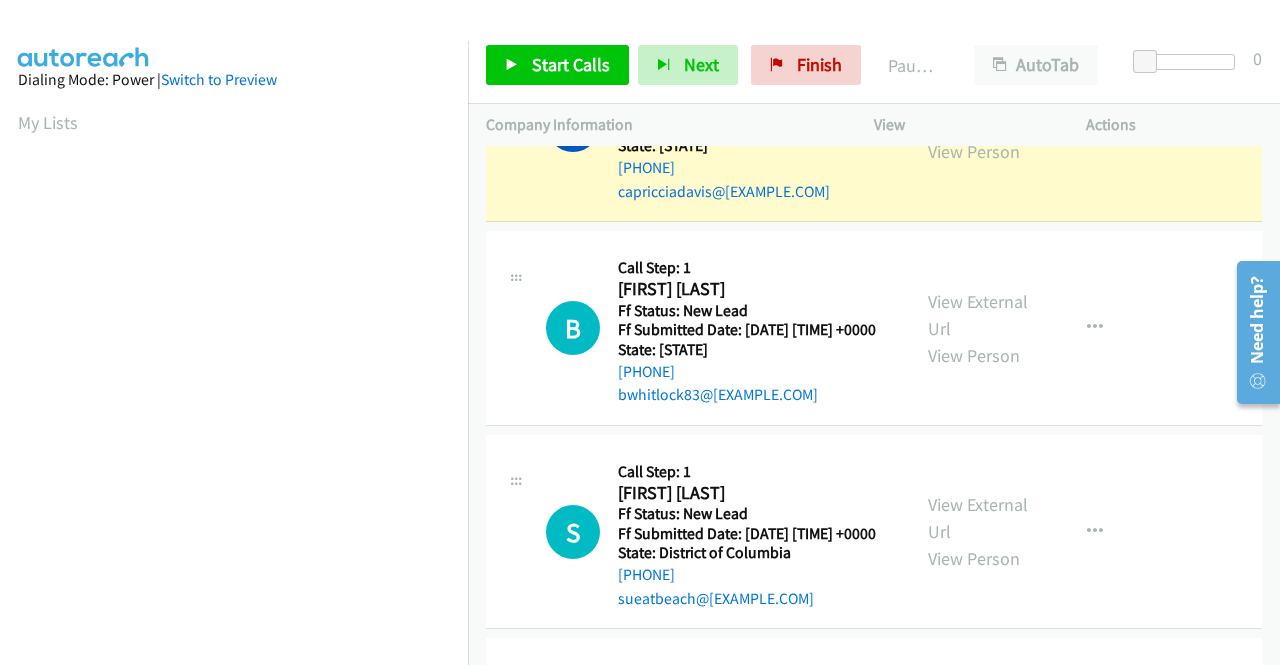 scroll, scrollTop: 1300, scrollLeft: 0, axis: vertical 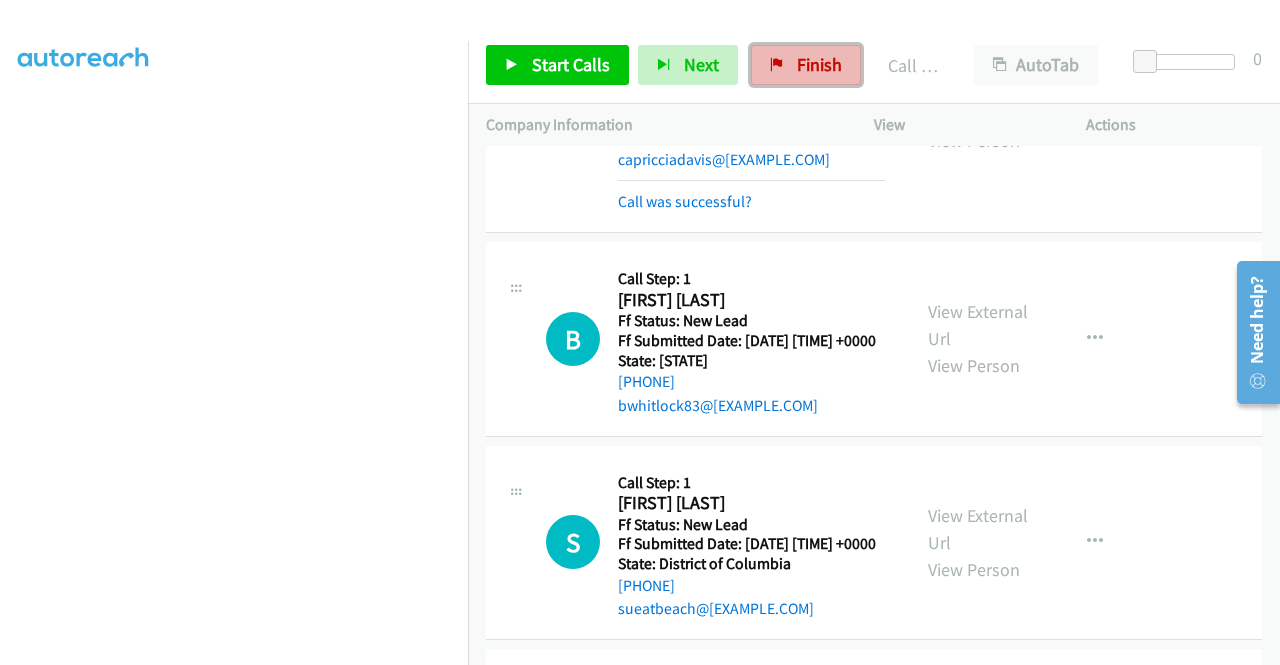 click on "Finish" at bounding box center (806, 65) 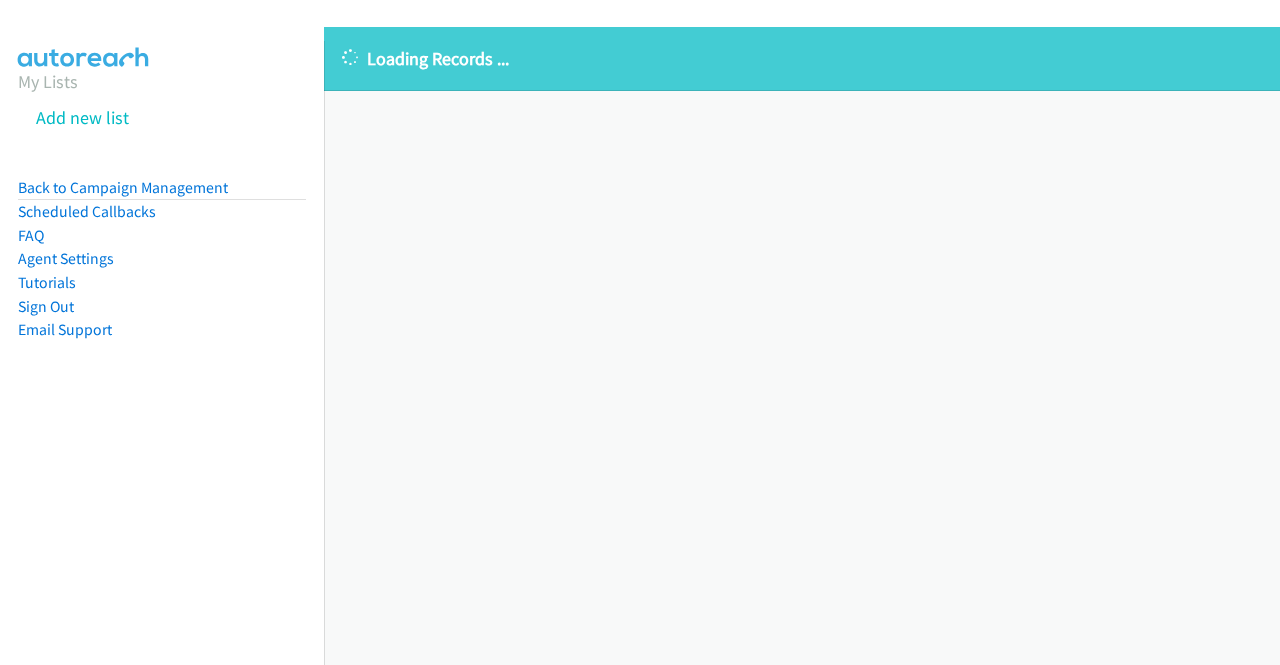 scroll, scrollTop: 0, scrollLeft: 0, axis: both 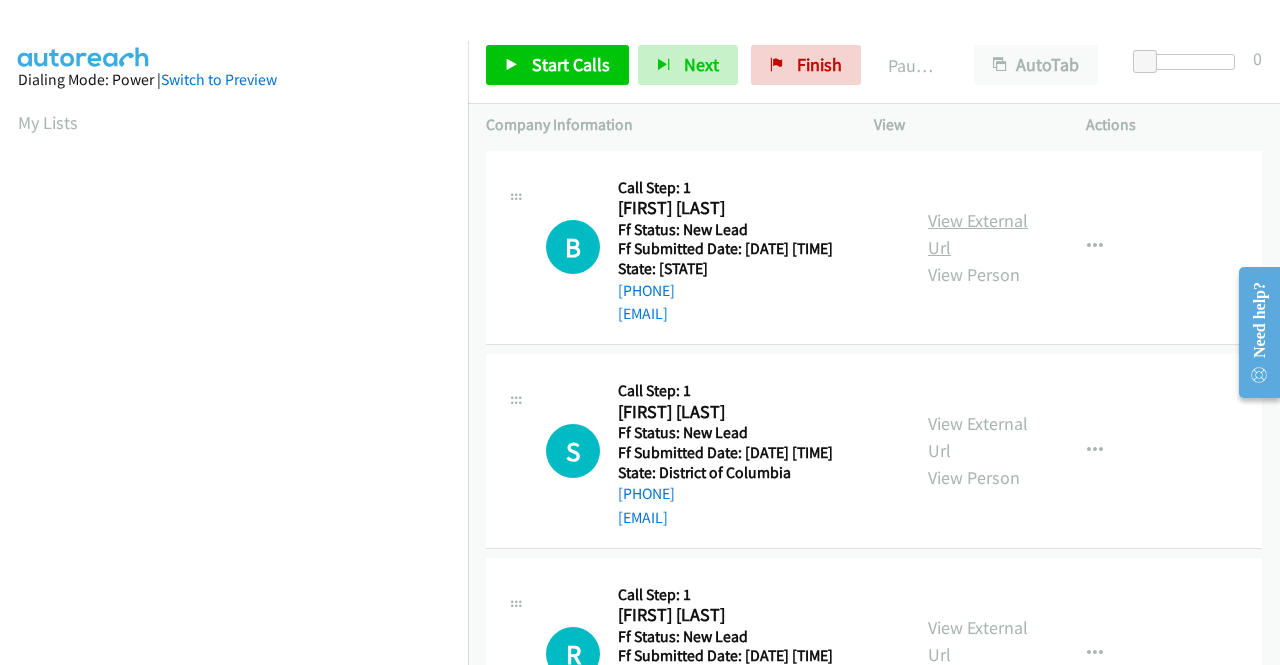 click on "View External Url" at bounding box center [978, 234] 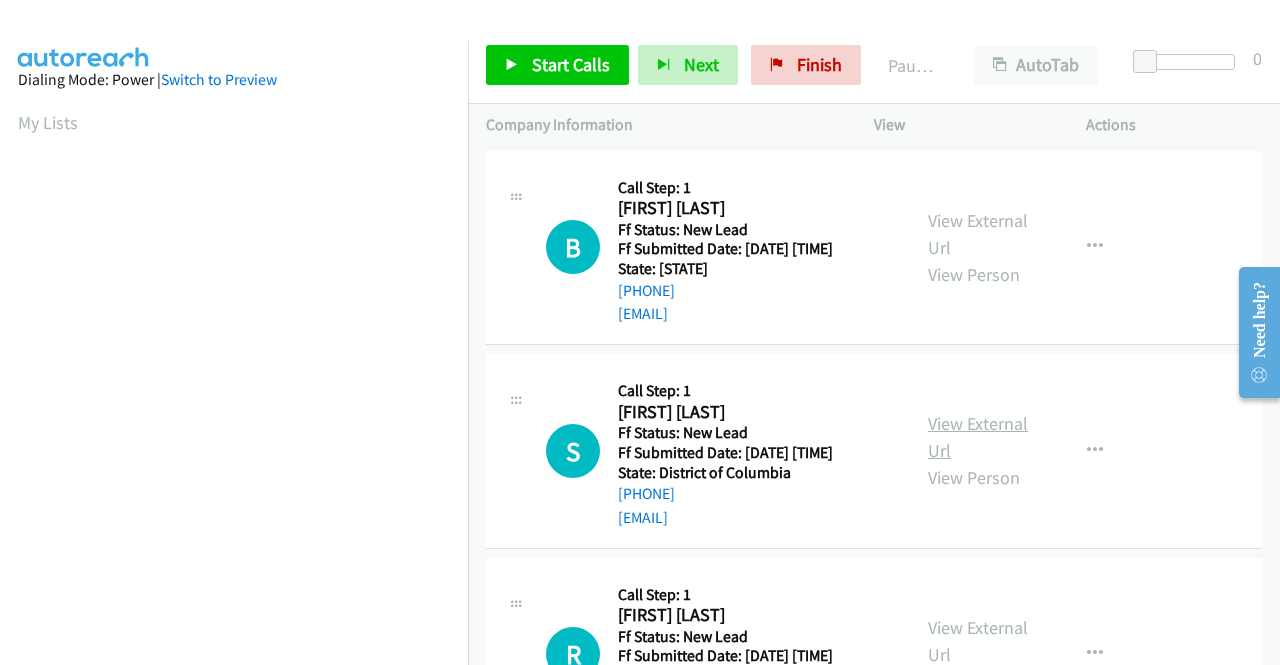 click on "View External Url" at bounding box center (978, 437) 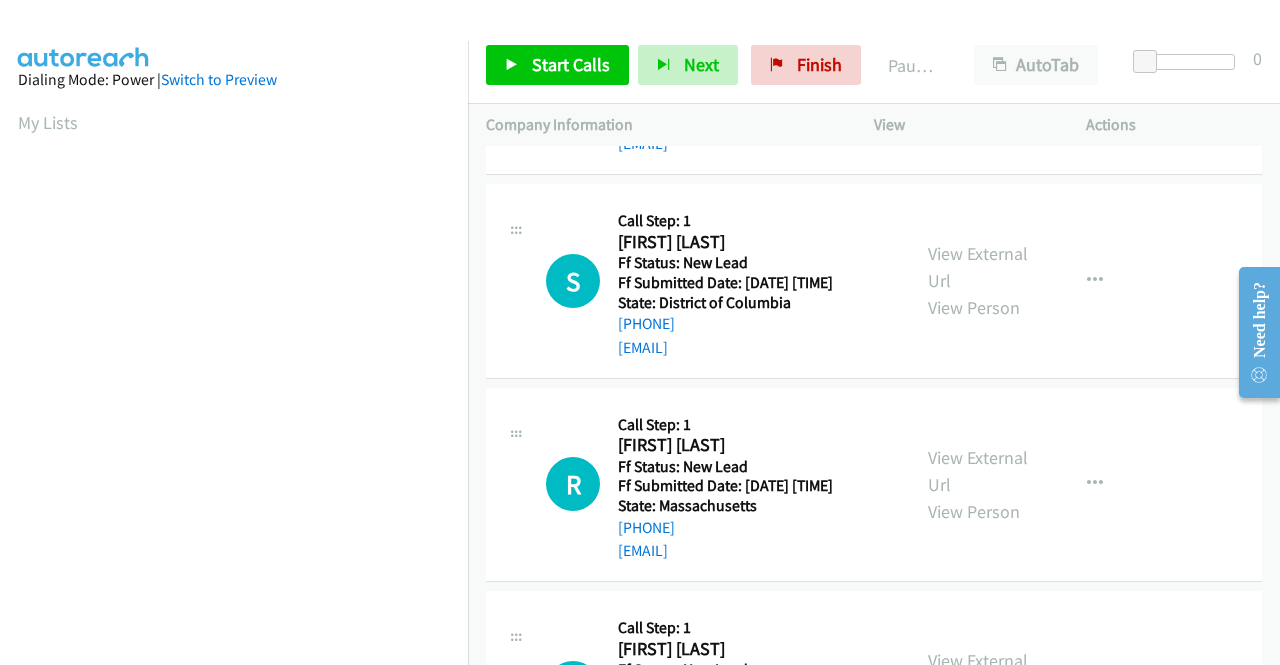 scroll, scrollTop: 200, scrollLeft: 0, axis: vertical 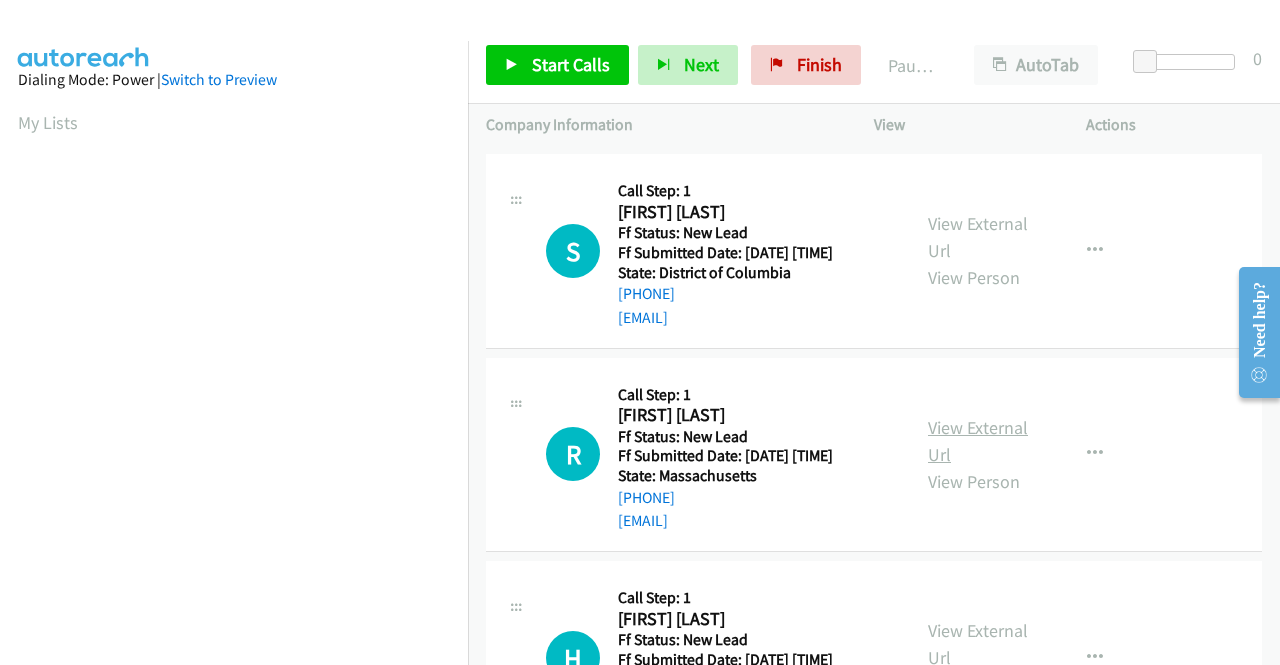 click on "View External Url" at bounding box center [978, 441] 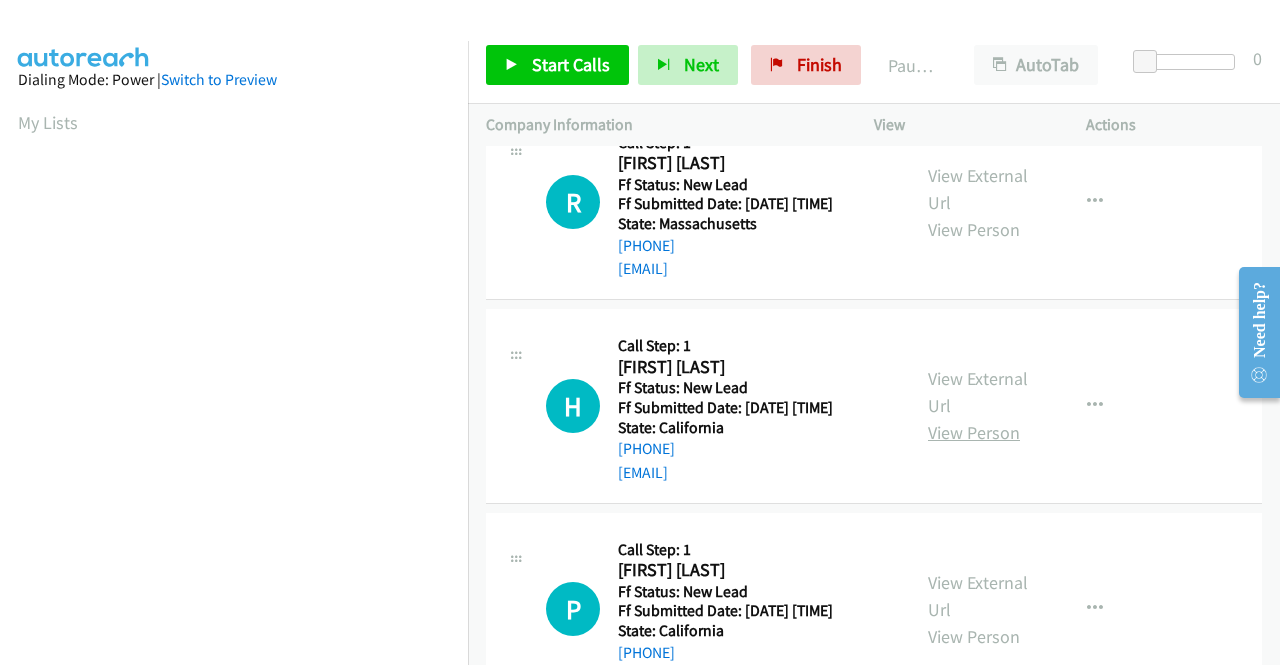 scroll, scrollTop: 500, scrollLeft: 0, axis: vertical 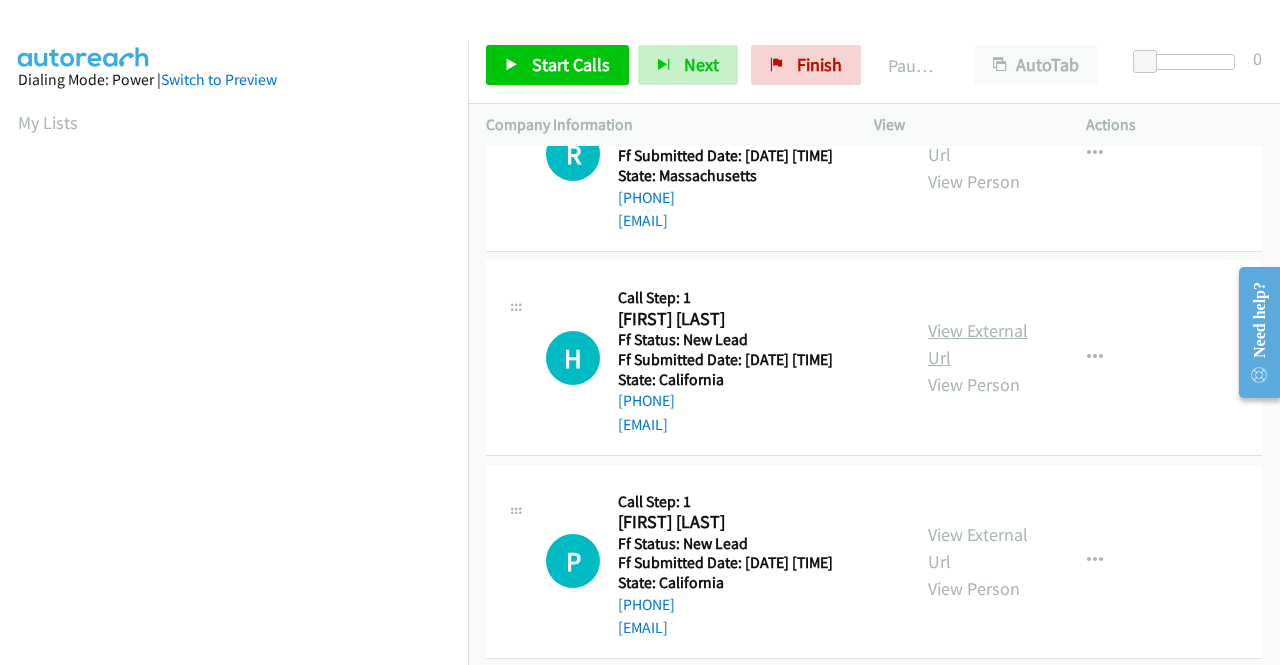 click on "View External Url" at bounding box center [978, 344] 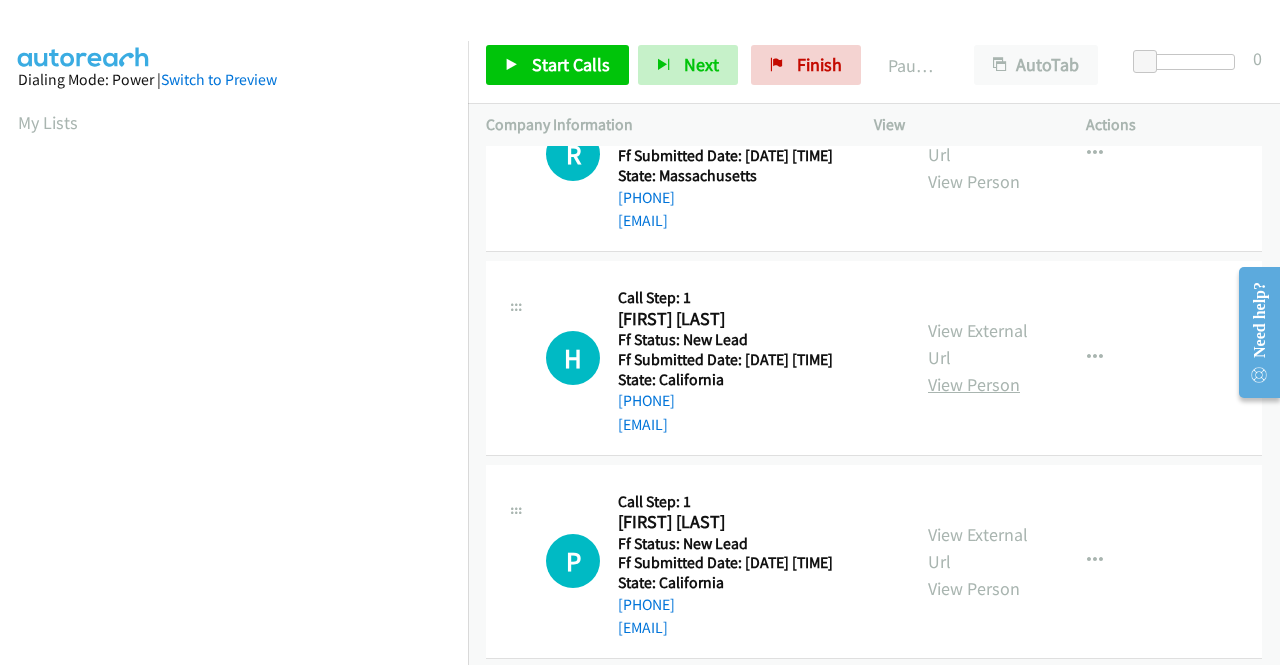 scroll, scrollTop: 600, scrollLeft: 0, axis: vertical 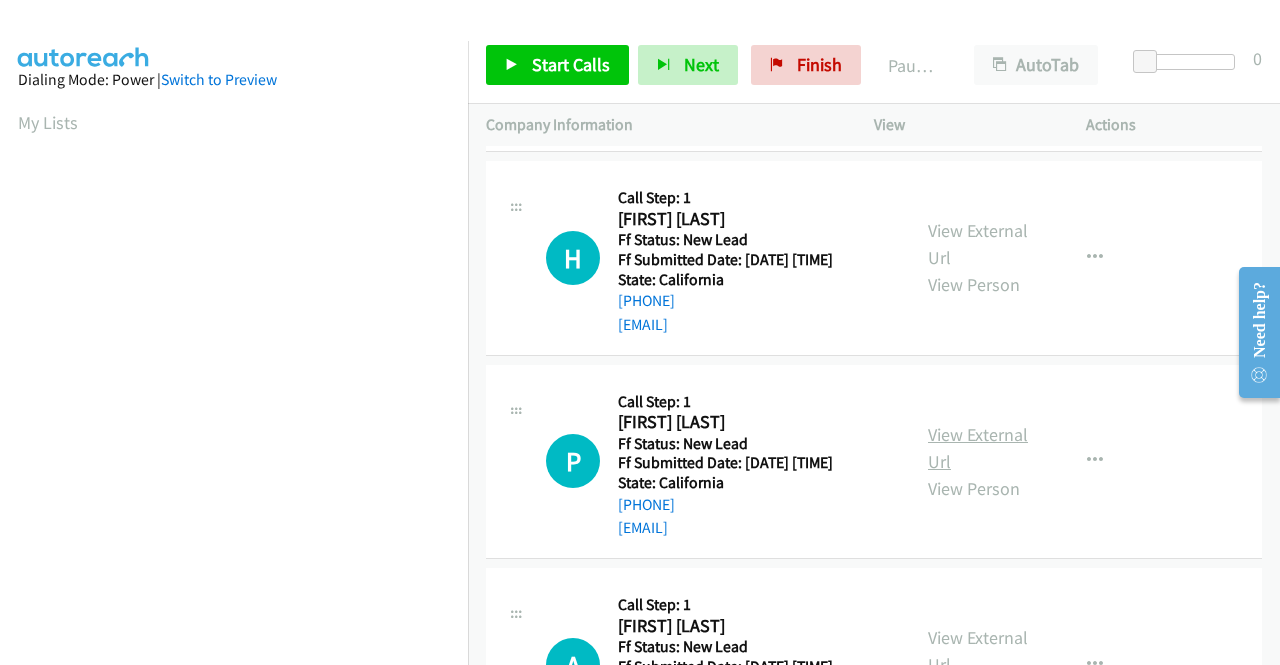 click on "View External Url" at bounding box center [978, 448] 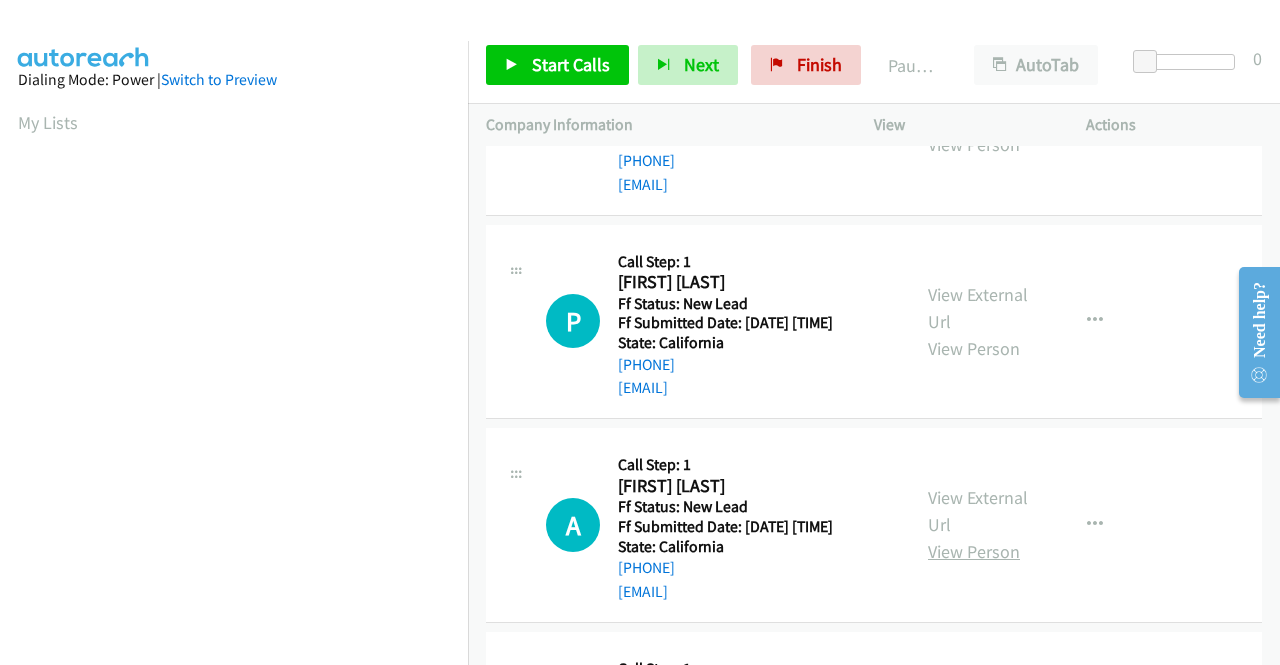 scroll, scrollTop: 900, scrollLeft: 0, axis: vertical 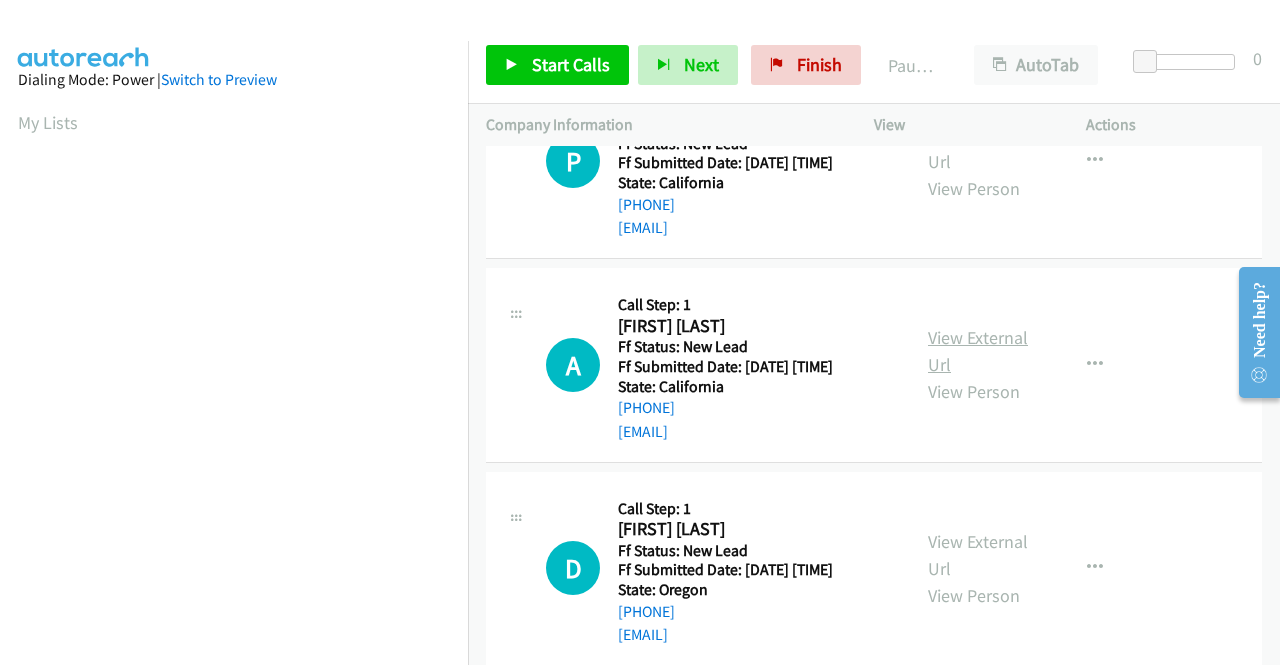 click on "View External Url" at bounding box center [978, 351] 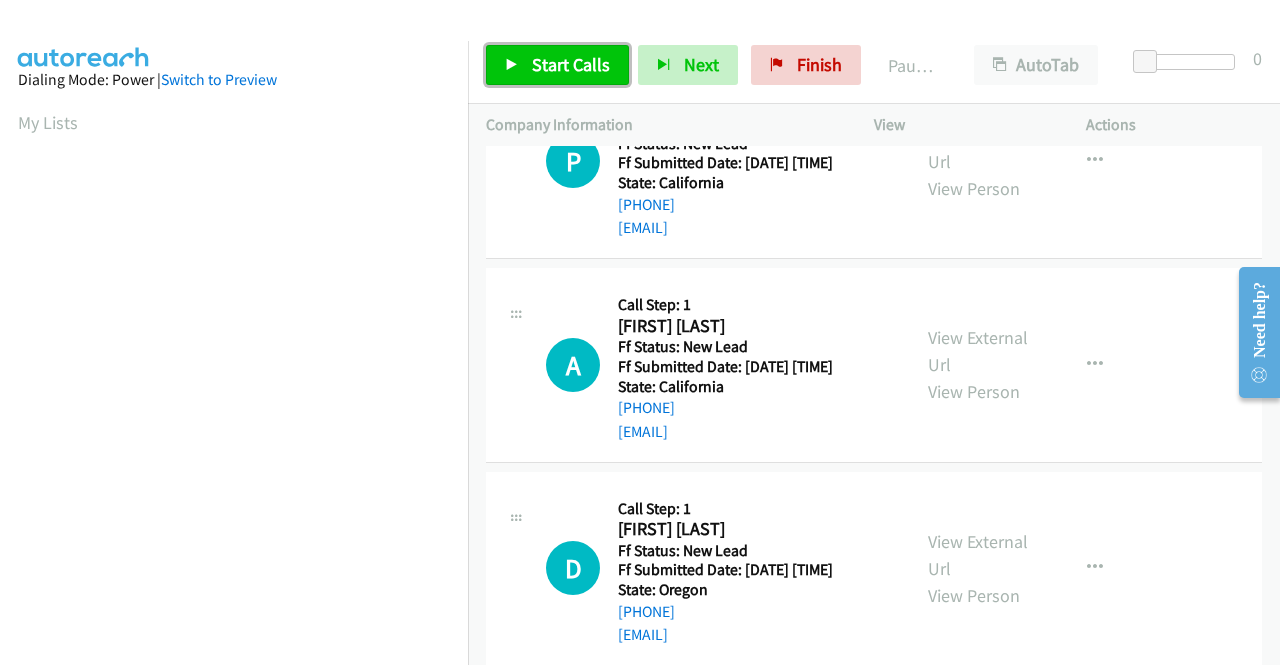 click on "Start Calls" at bounding box center (571, 64) 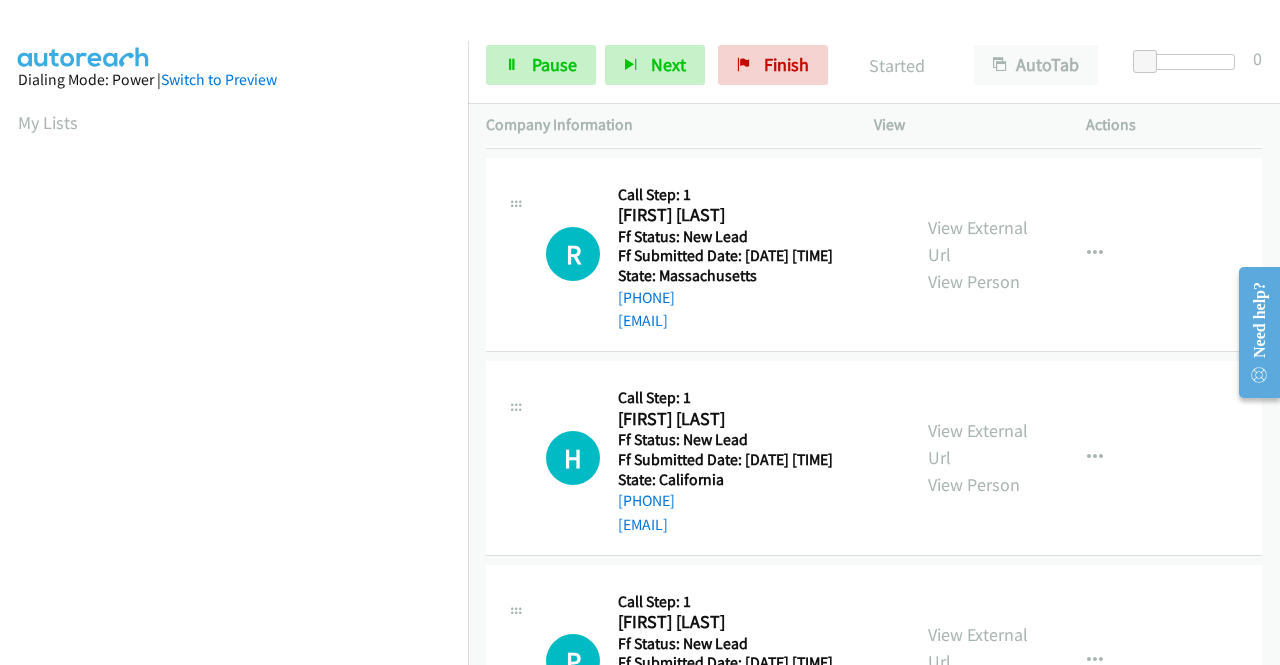 scroll, scrollTop: 0, scrollLeft: 0, axis: both 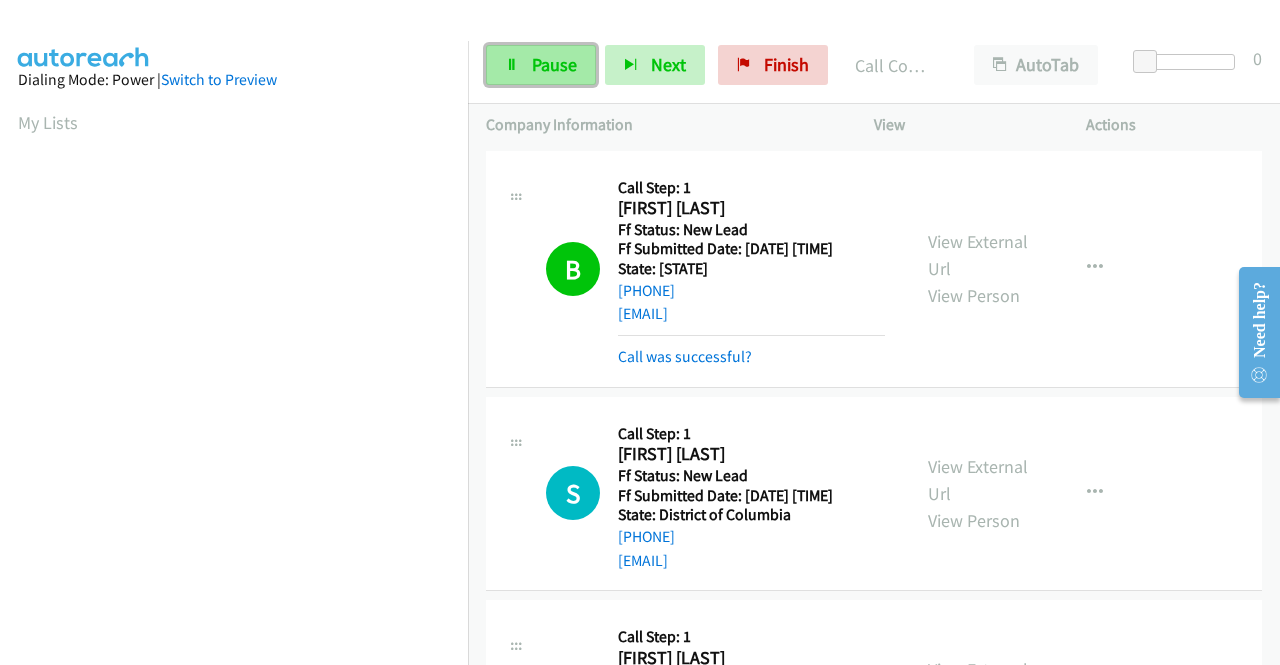 click on "Pause" at bounding box center (554, 64) 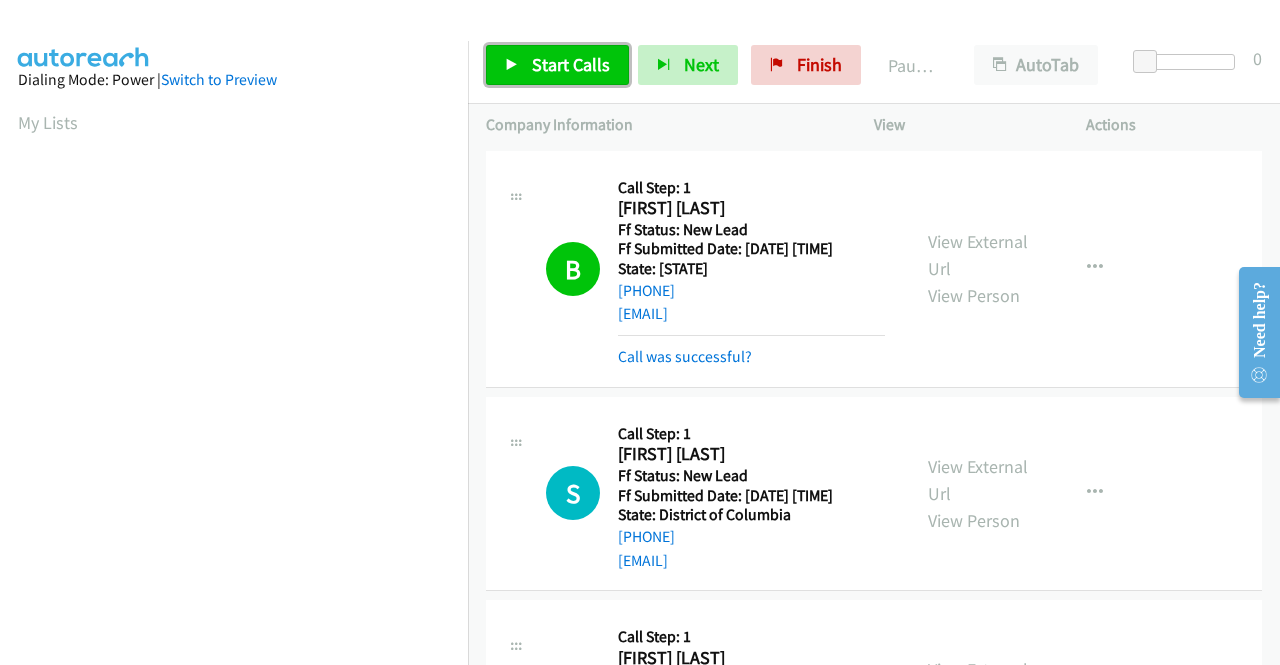 click on "Start Calls" at bounding box center (571, 64) 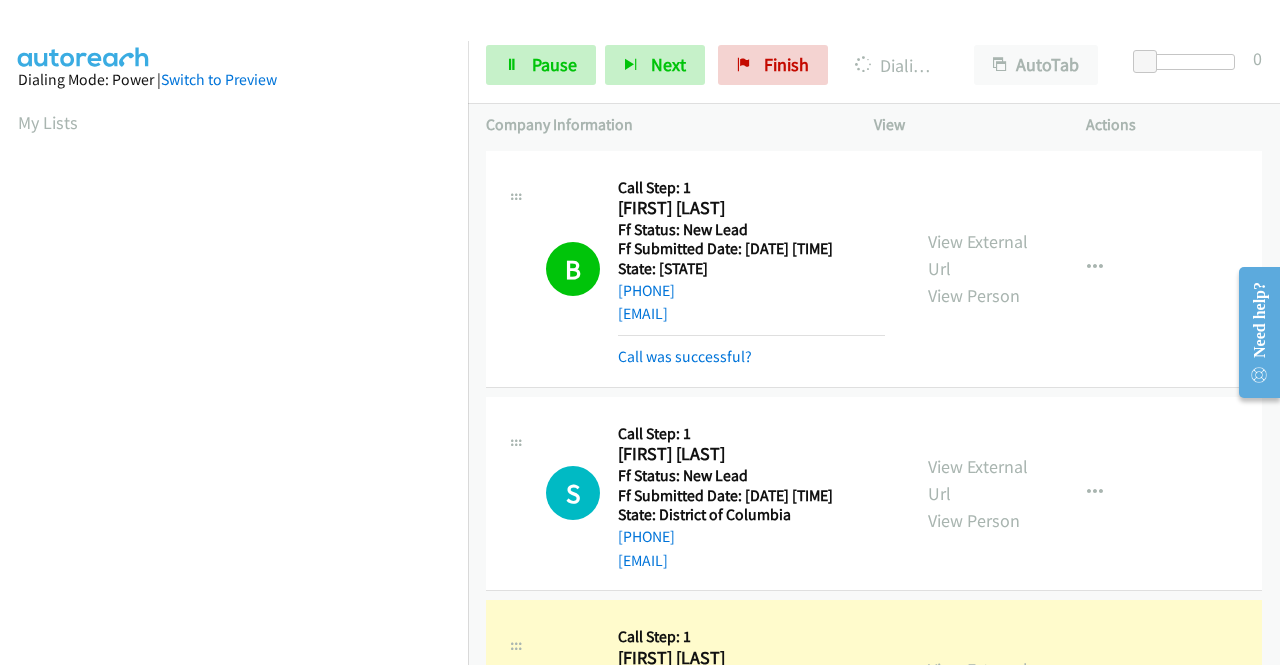 scroll, scrollTop: 456, scrollLeft: 0, axis: vertical 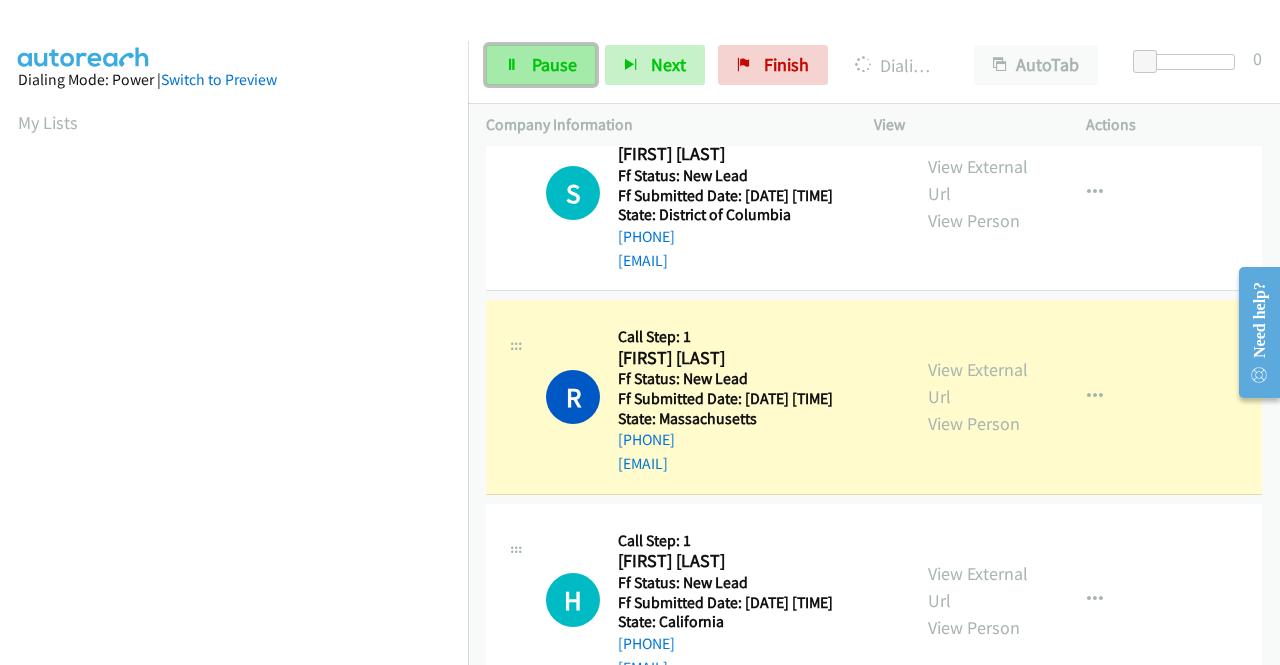 click on "Pause" at bounding box center (554, 64) 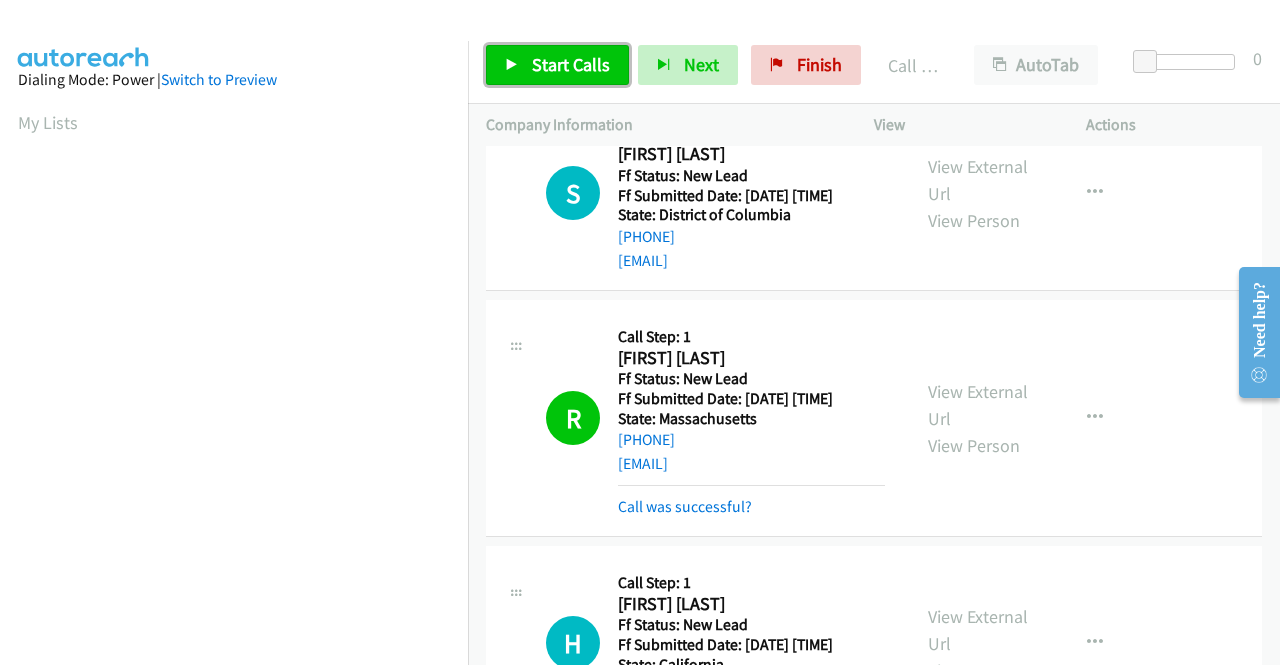 click on "Start Calls" at bounding box center [571, 64] 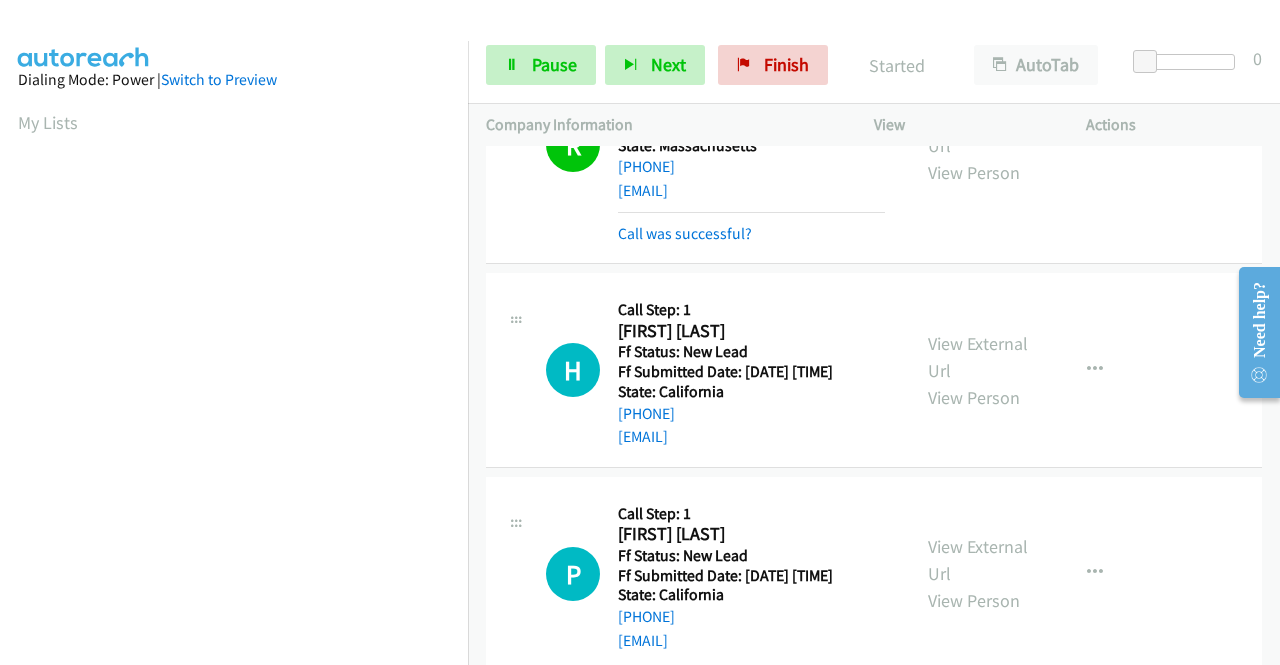 scroll, scrollTop: 600, scrollLeft: 0, axis: vertical 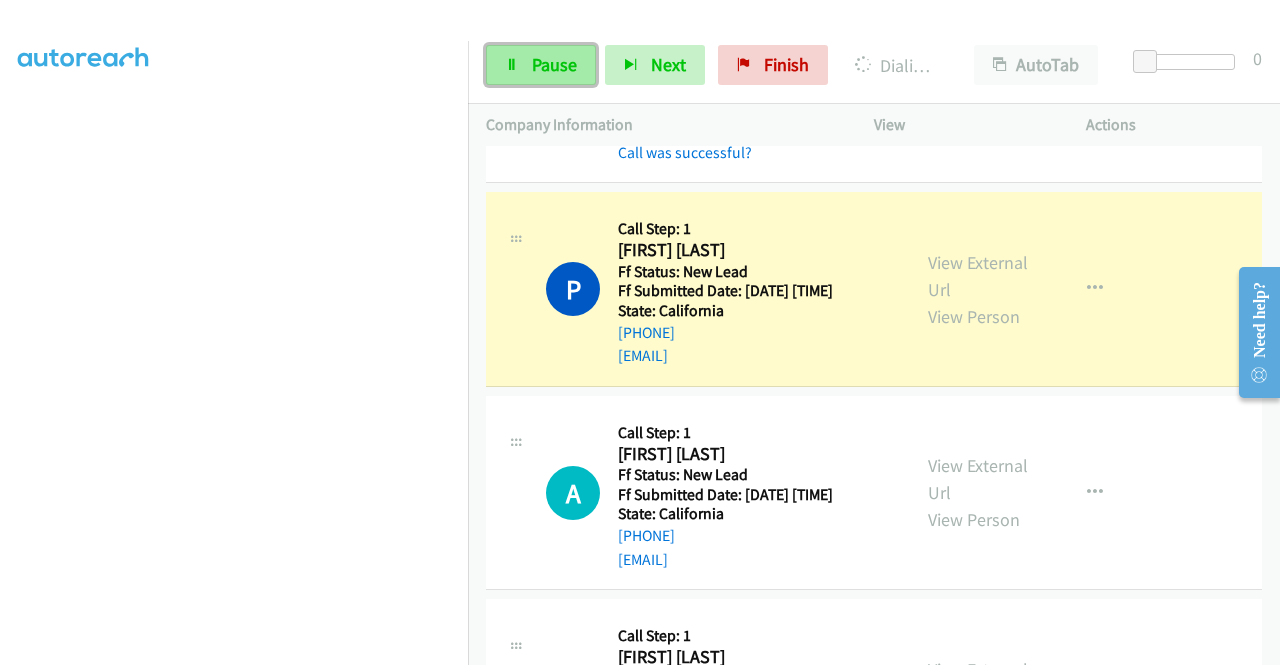 click on "Pause" at bounding box center (554, 64) 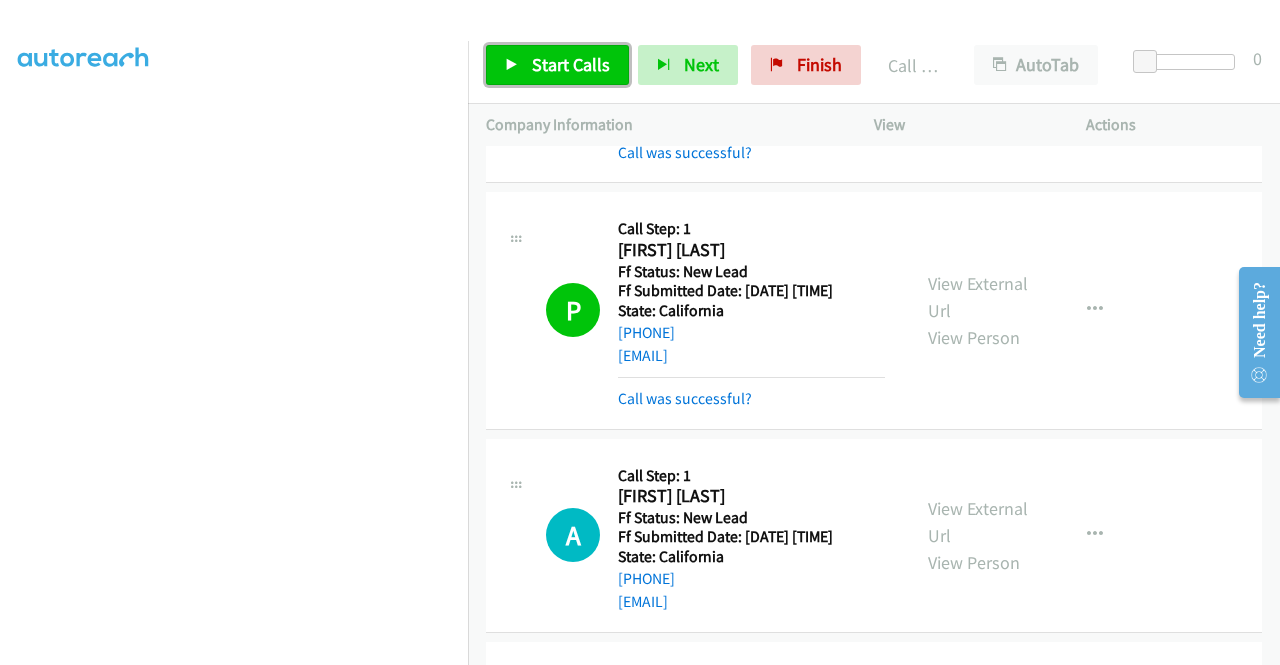click on "Start Calls" at bounding box center [571, 64] 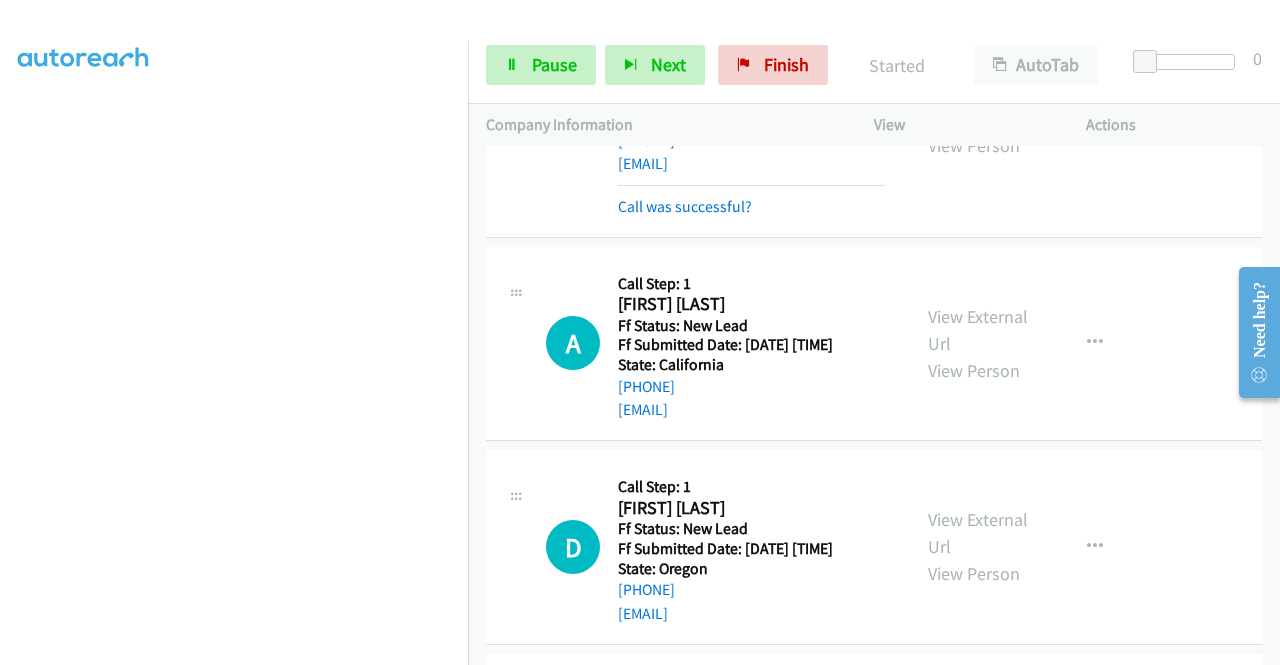 scroll, scrollTop: 1100, scrollLeft: 0, axis: vertical 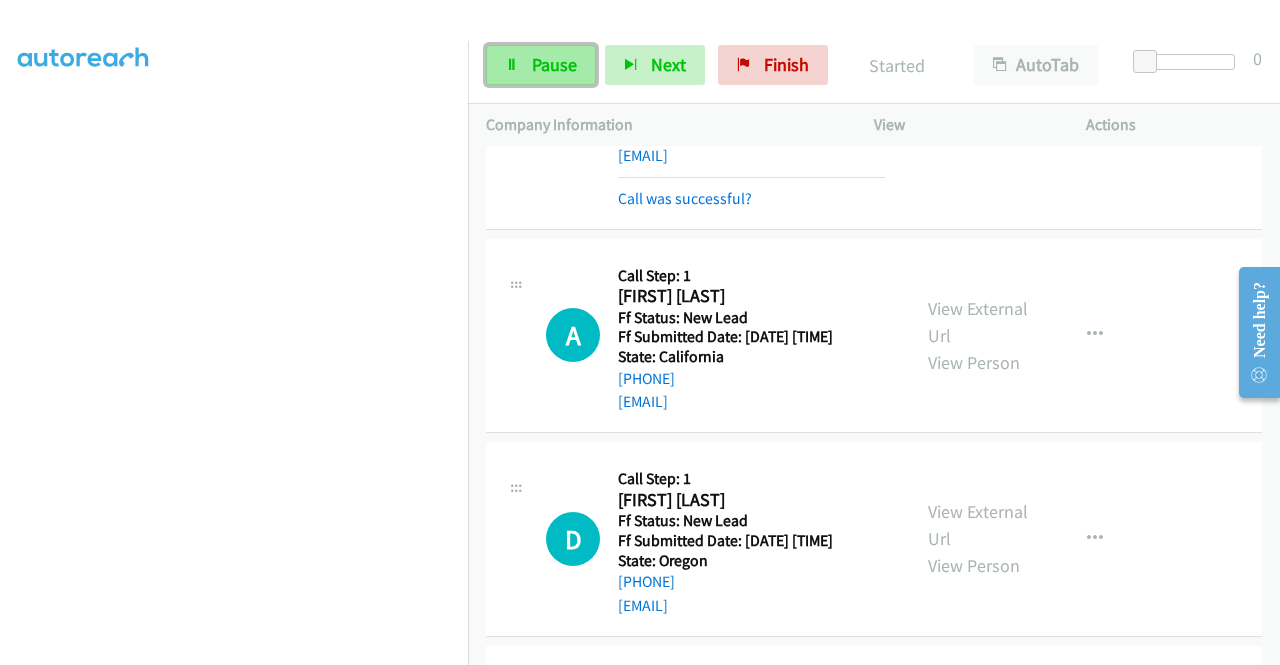 click on "Pause" at bounding box center [554, 64] 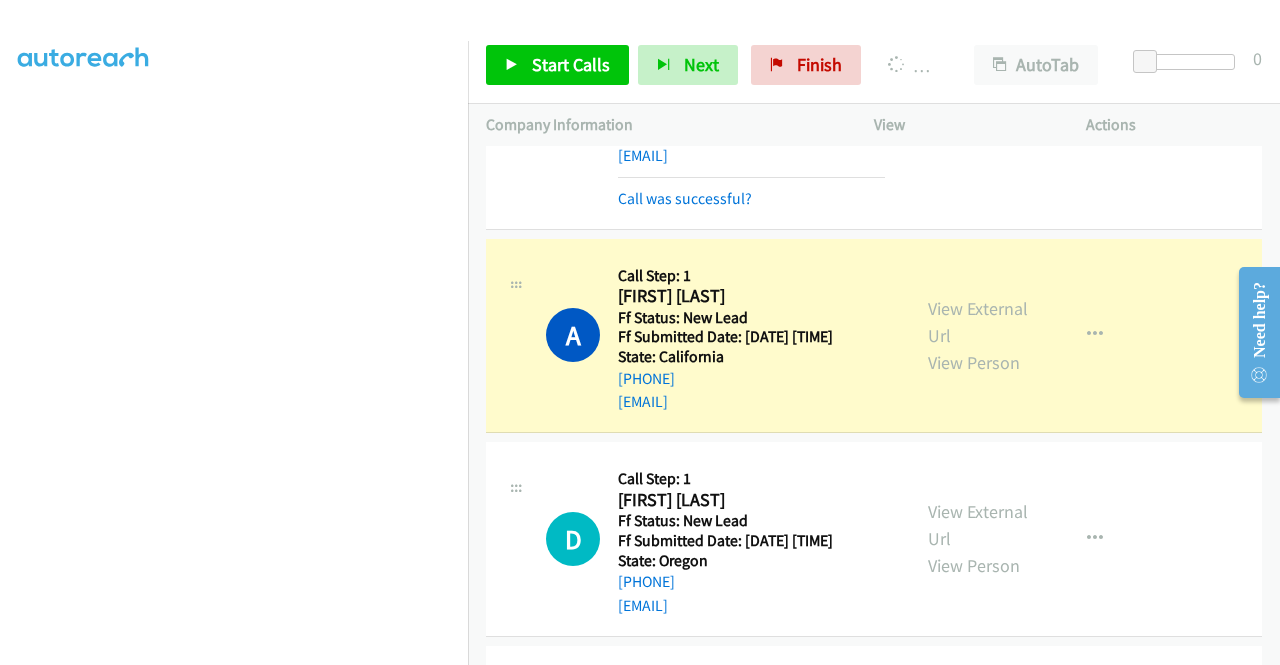 scroll, scrollTop: 0, scrollLeft: 0, axis: both 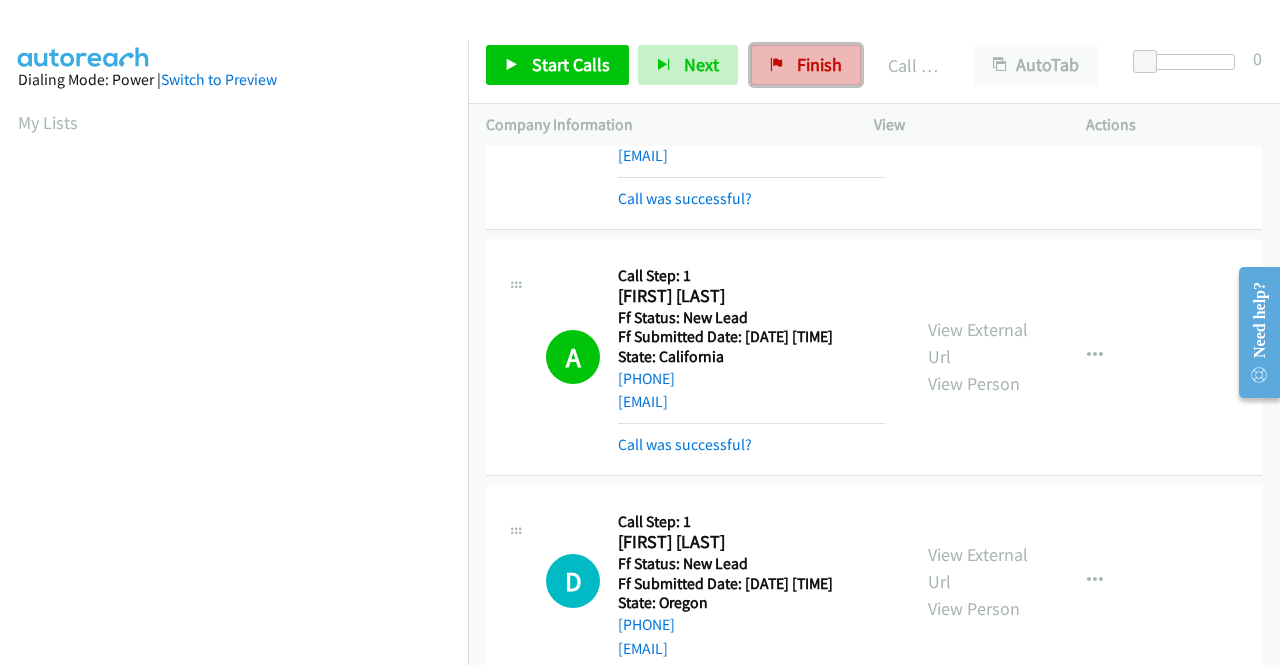 click on "Finish" at bounding box center [806, 65] 